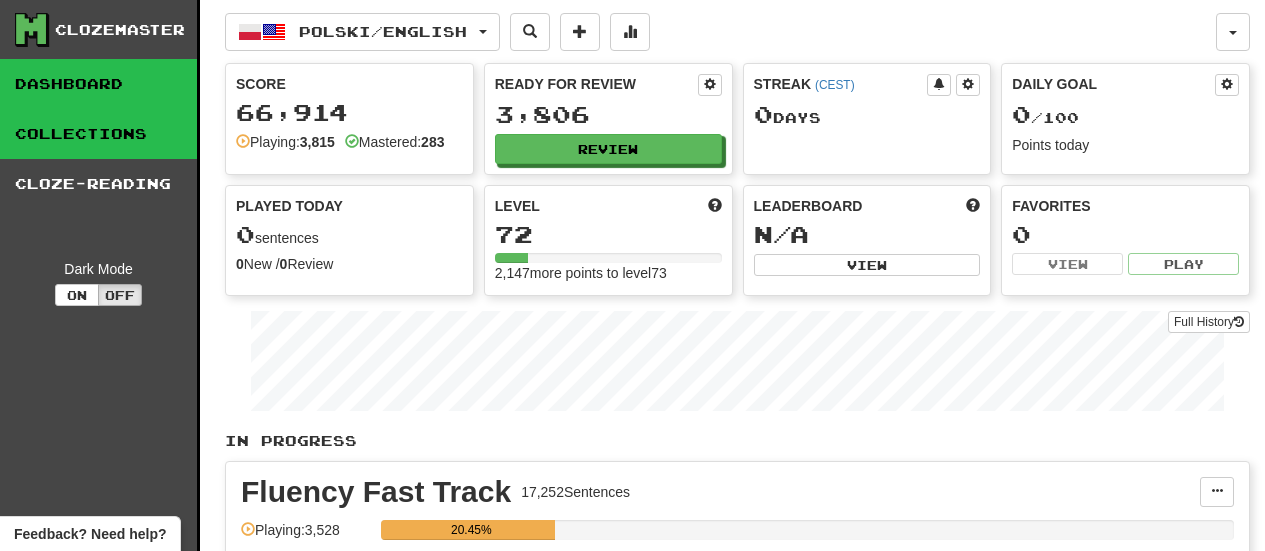 scroll, scrollTop: 0, scrollLeft: 0, axis: both 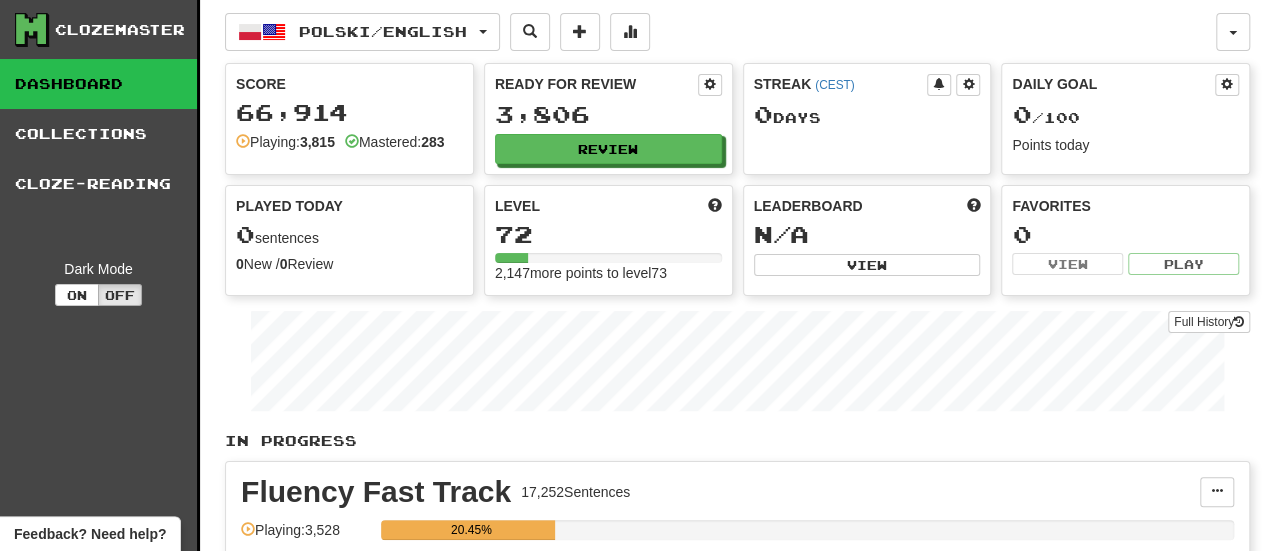 click on "Dashboard" at bounding box center [98, 84] 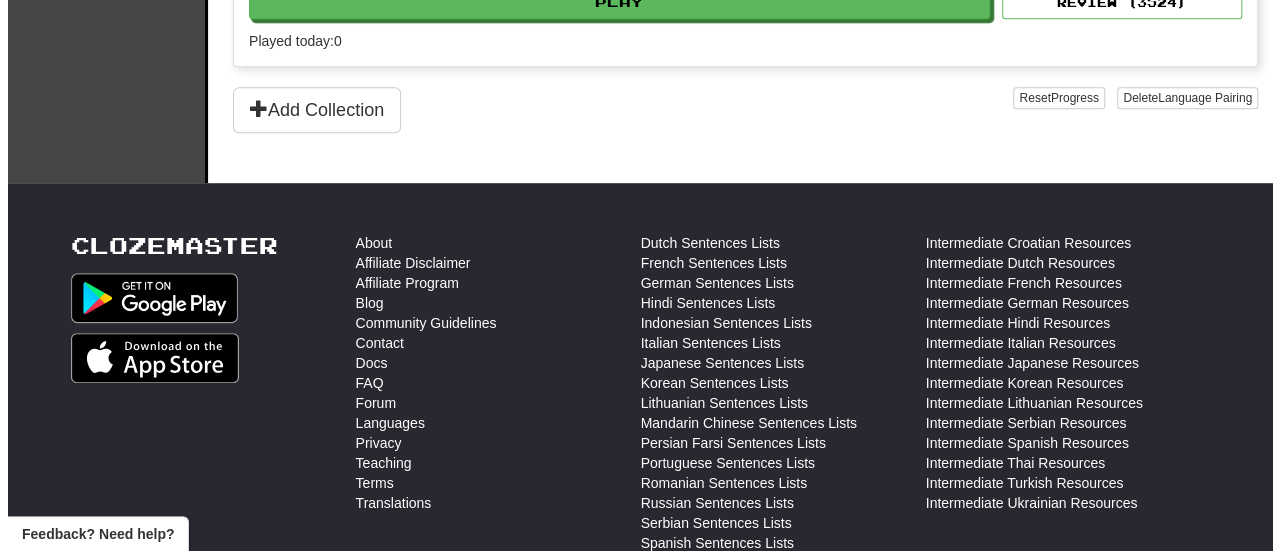 scroll, scrollTop: 400, scrollLeft: 0, axis: vertical 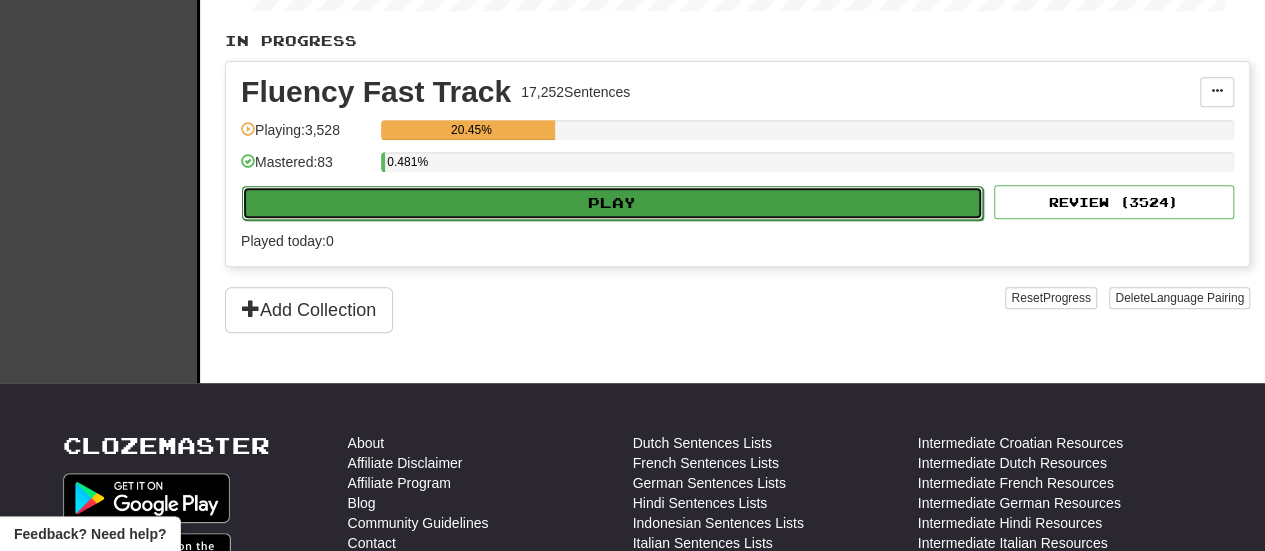 click on "Play" at bounding box center [612, 203] 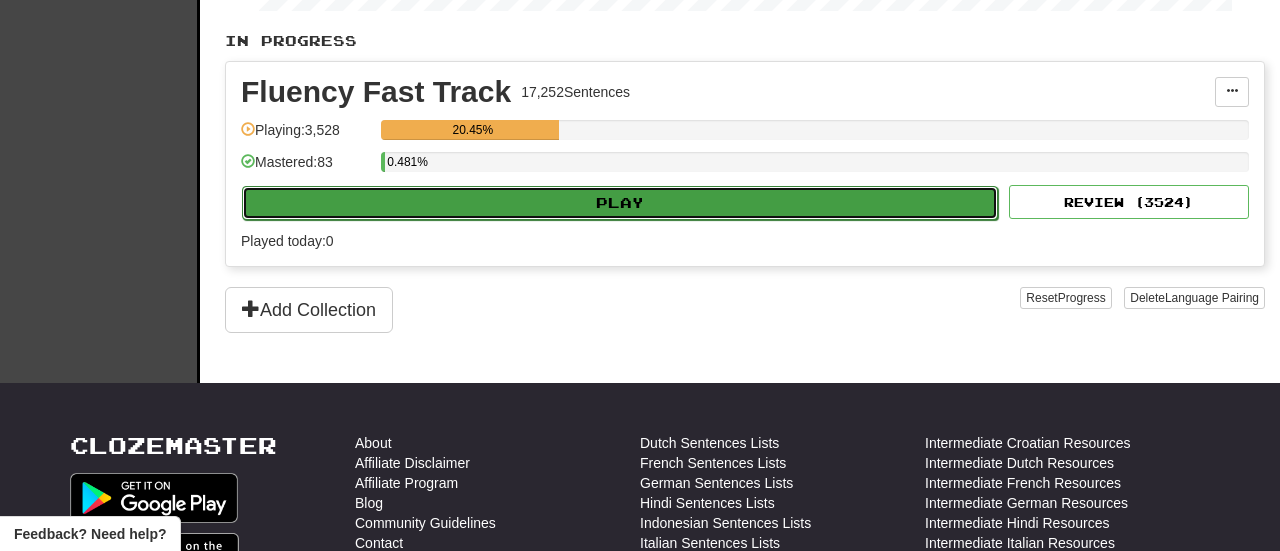 select on "**" 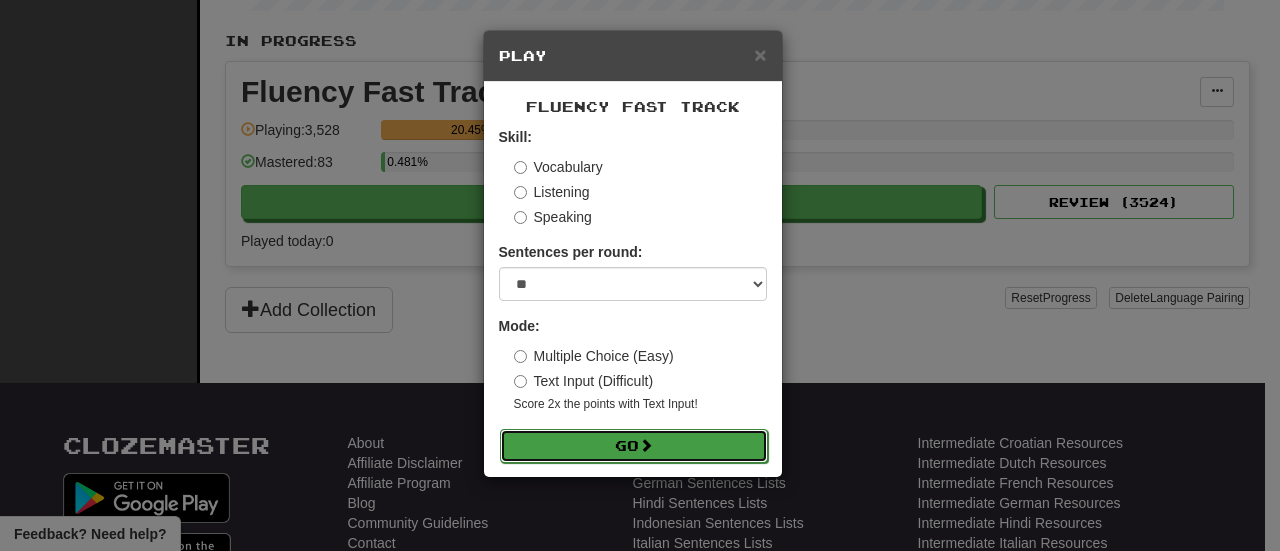click on "Go" at bounding box center [634, 446] 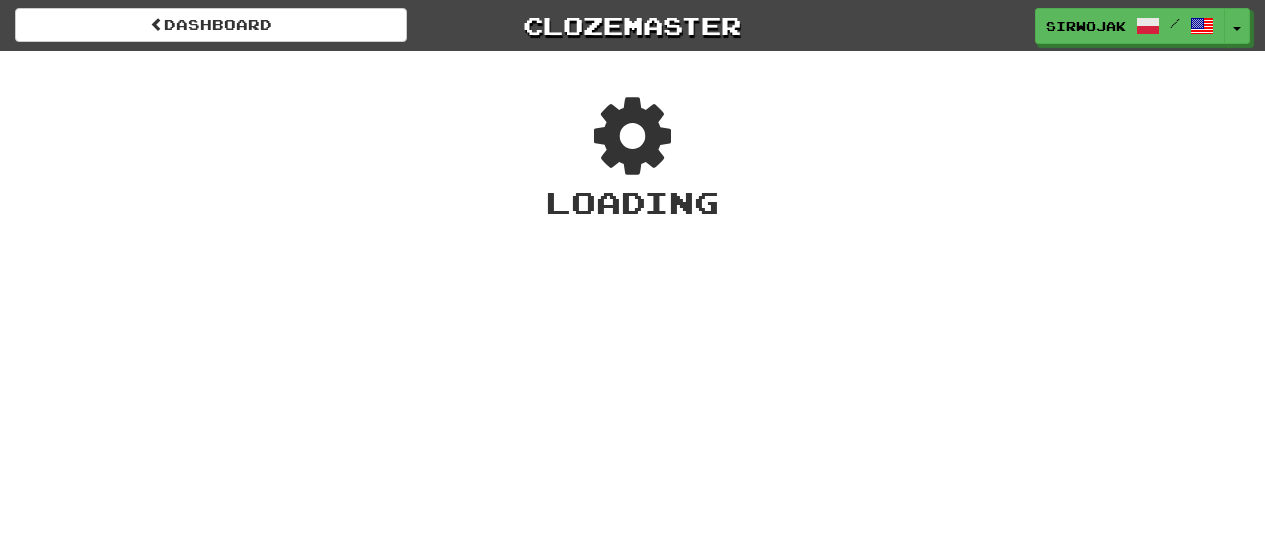 scroll, scrollTop: 0, scrollLeft: 0, axis: both 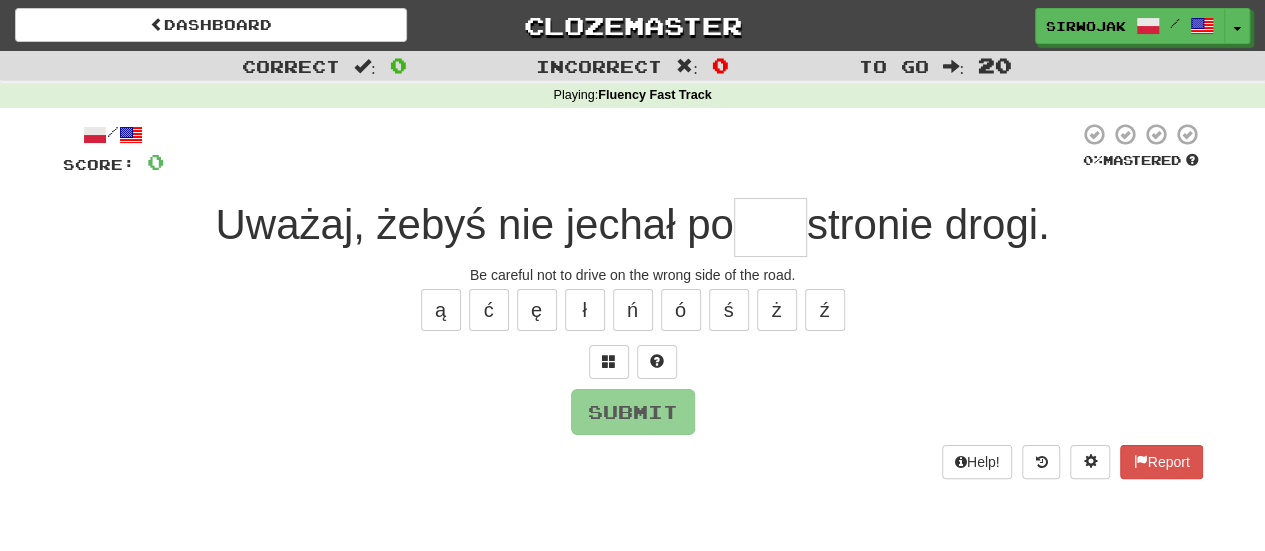 click at bounding box center [633, 362] 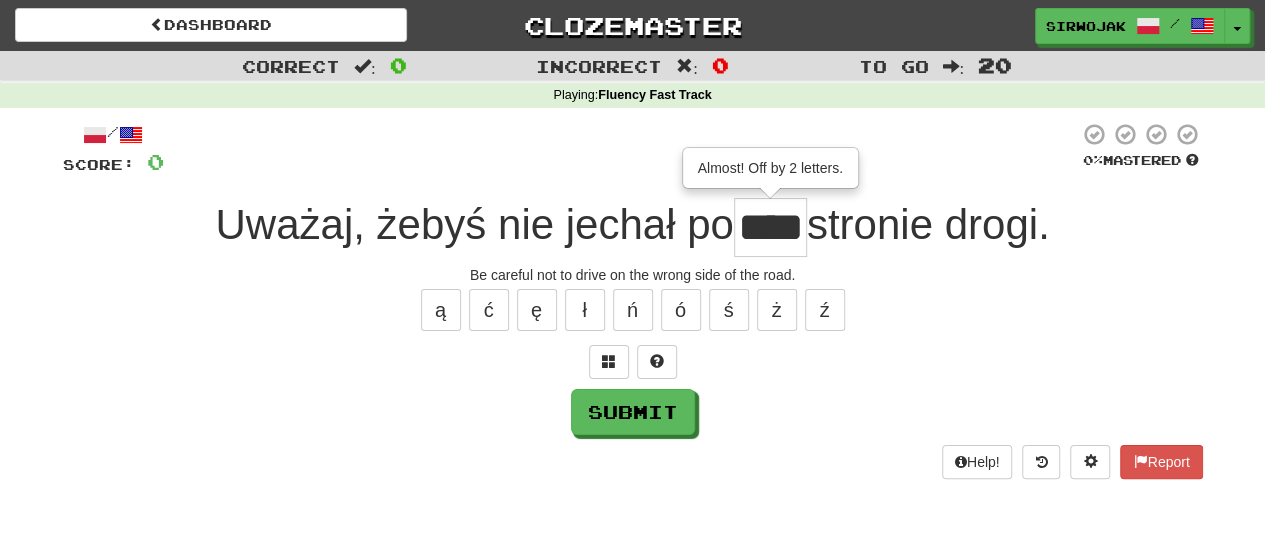 type on "****" 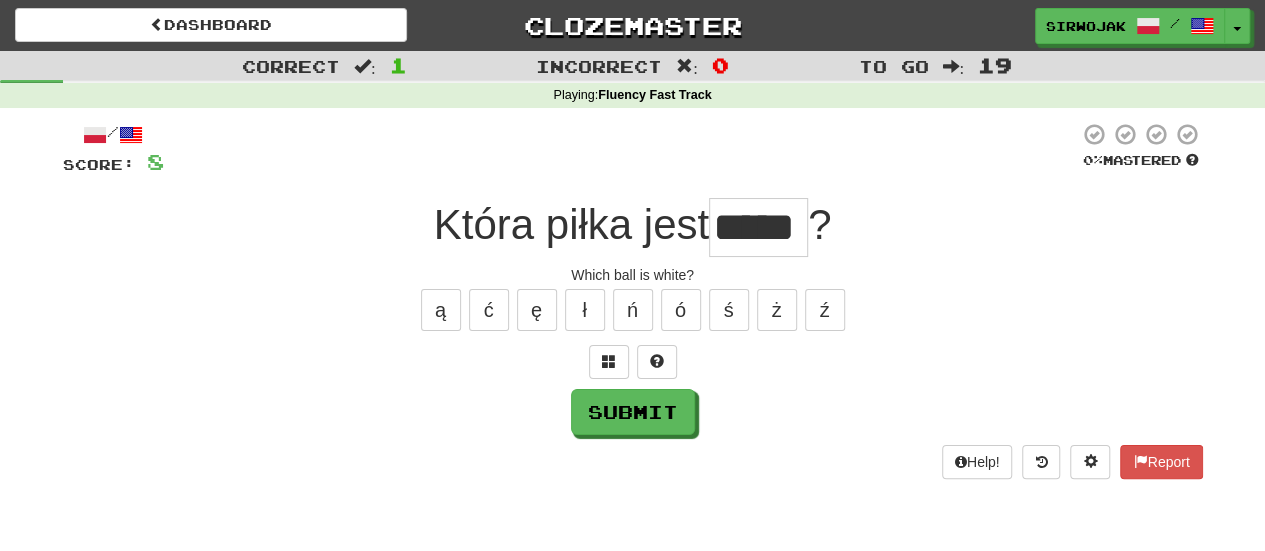 type on "*****" 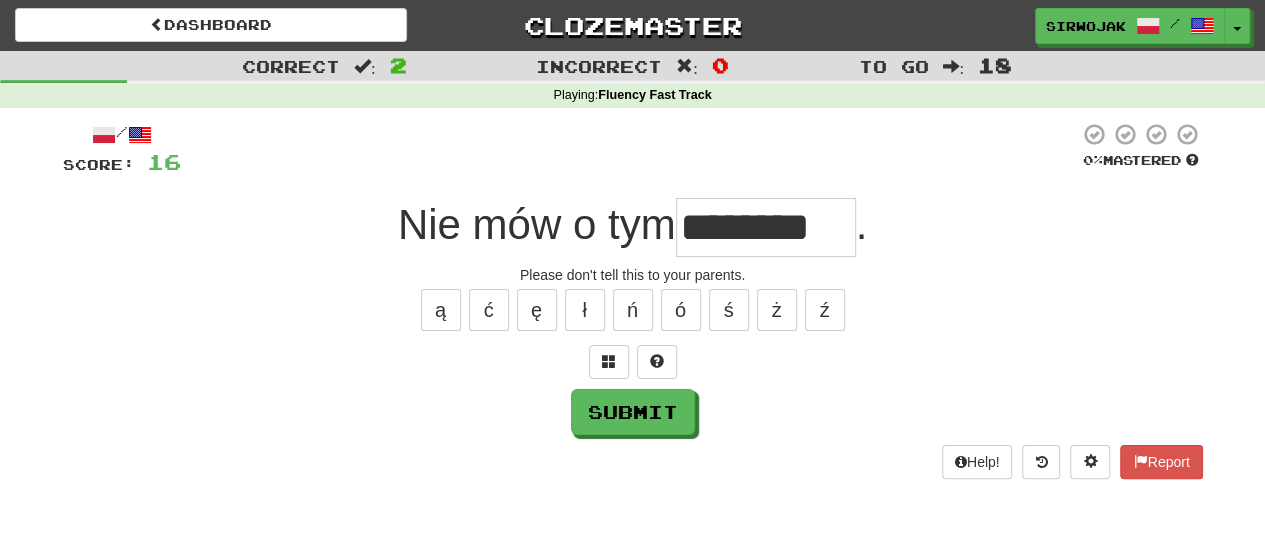type on "********" 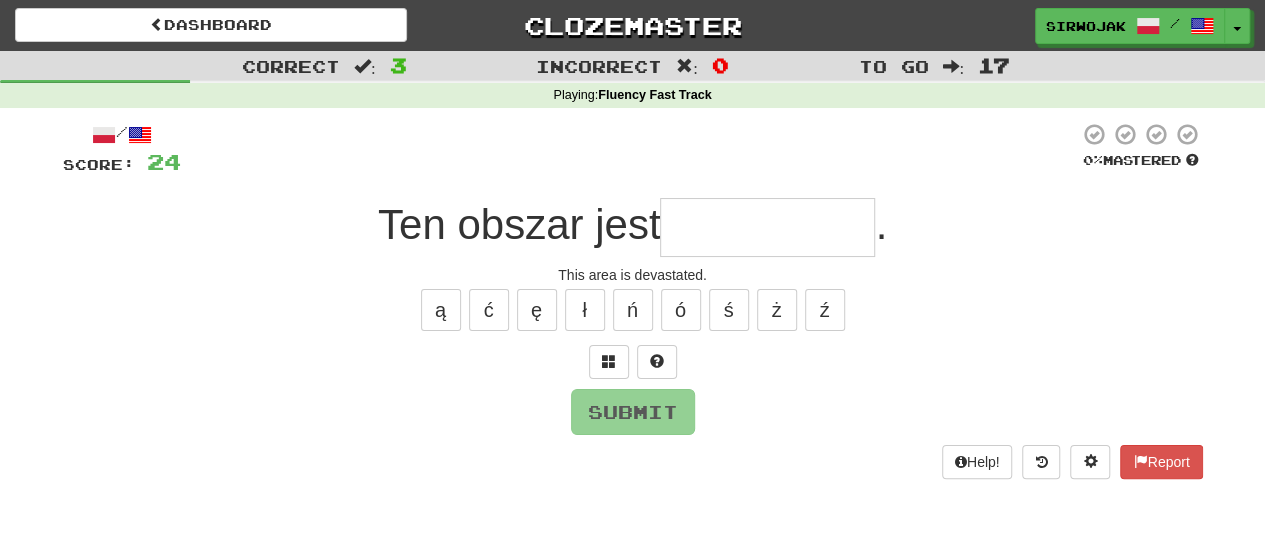 type on "**********" 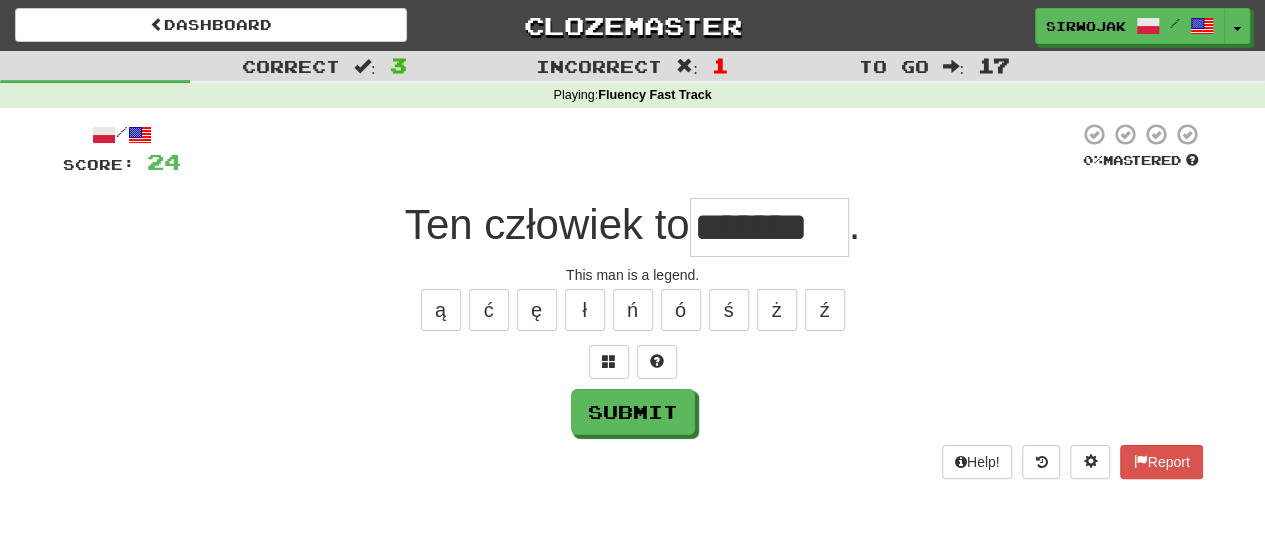 type on "*******" 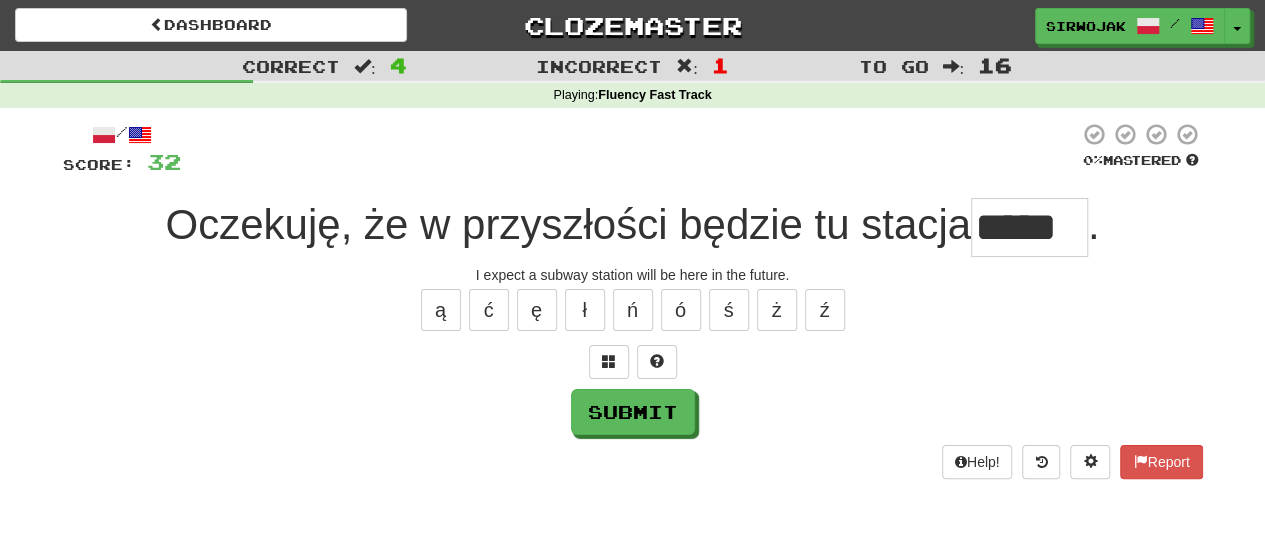type on "*****" 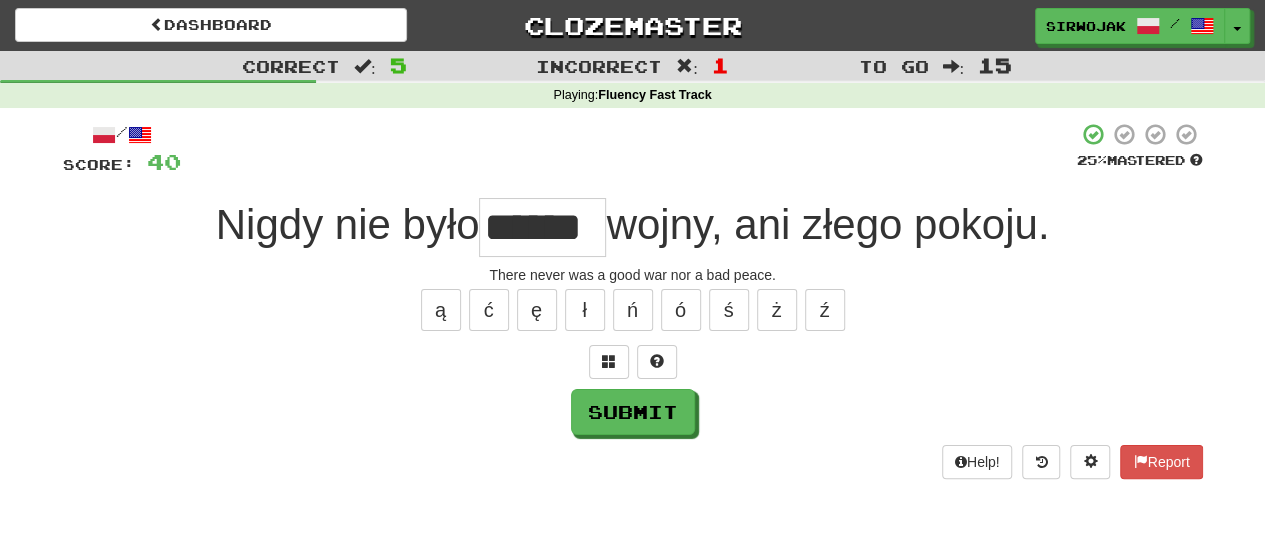 type on "******" 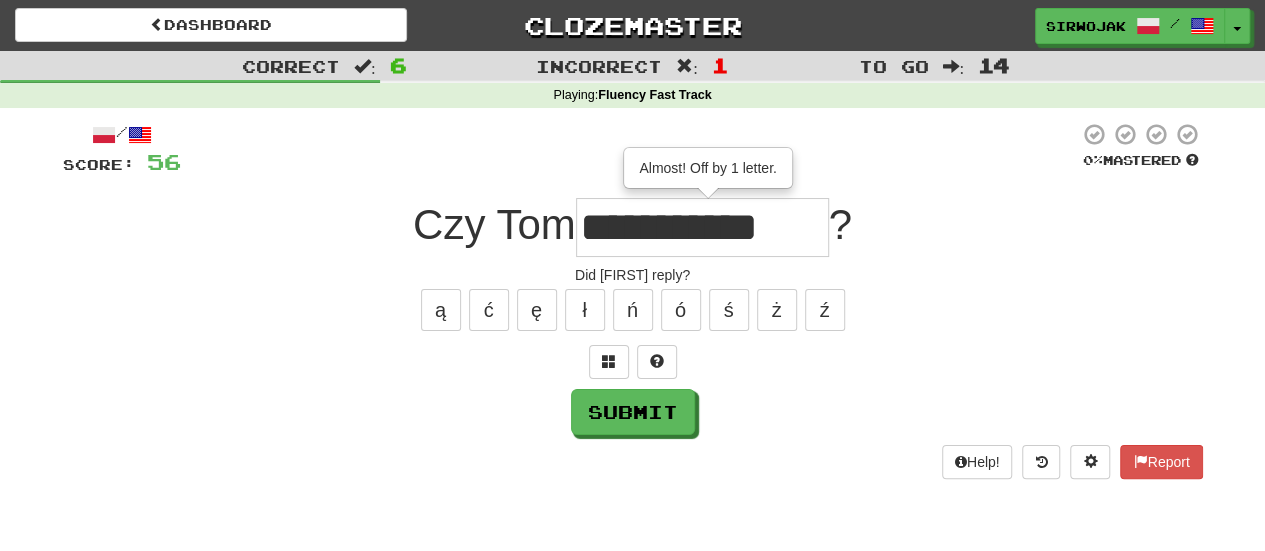 type on "**********" 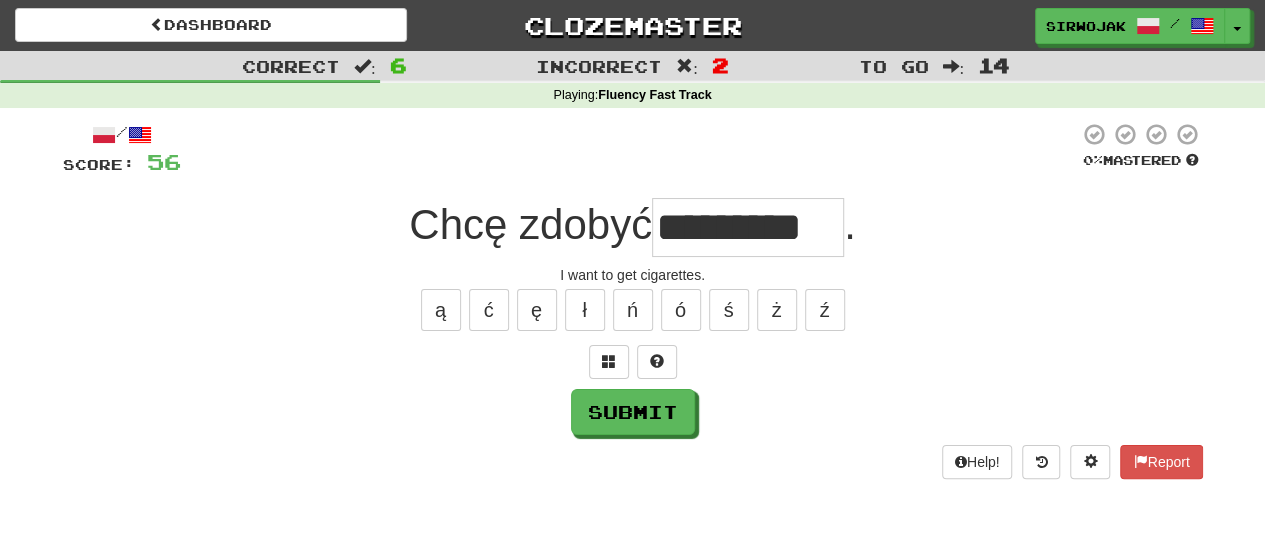 type on "*********" 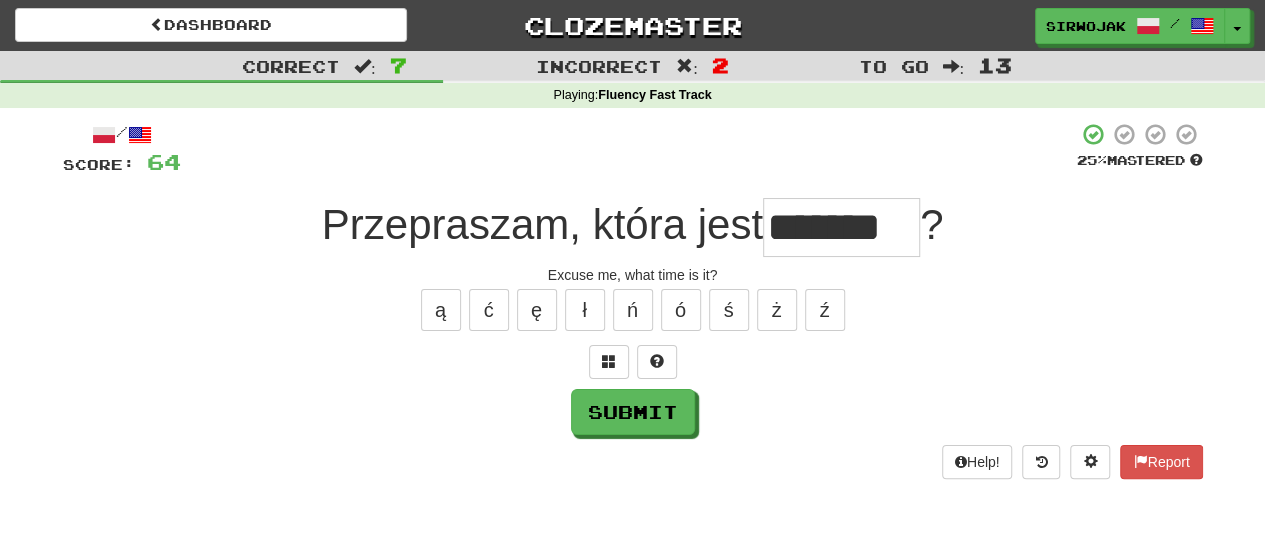 type on "*******" 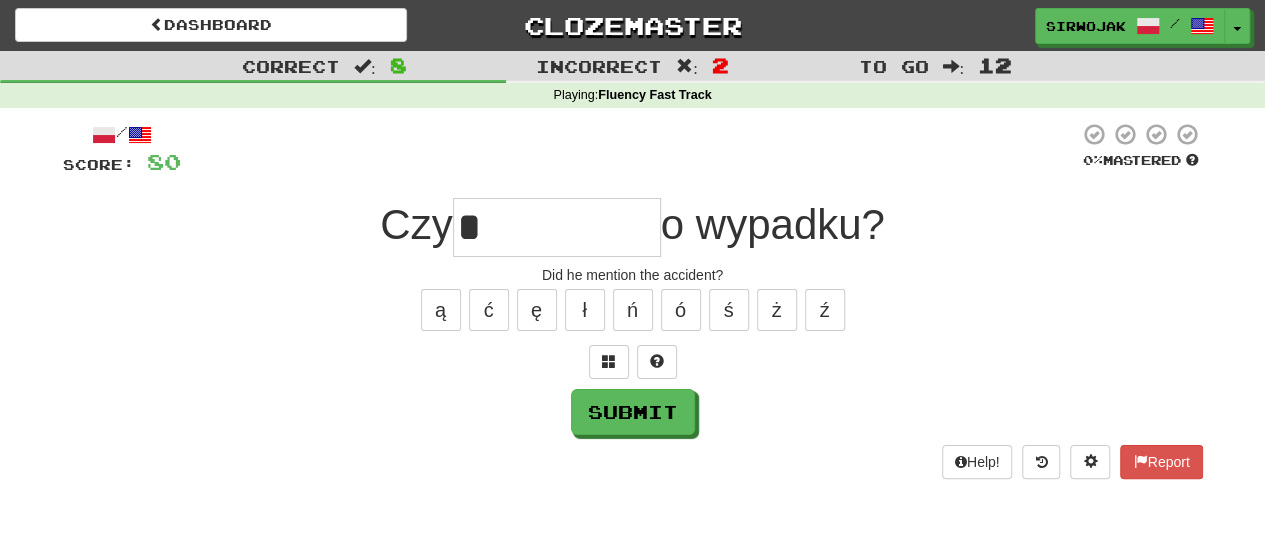 type on "*********" 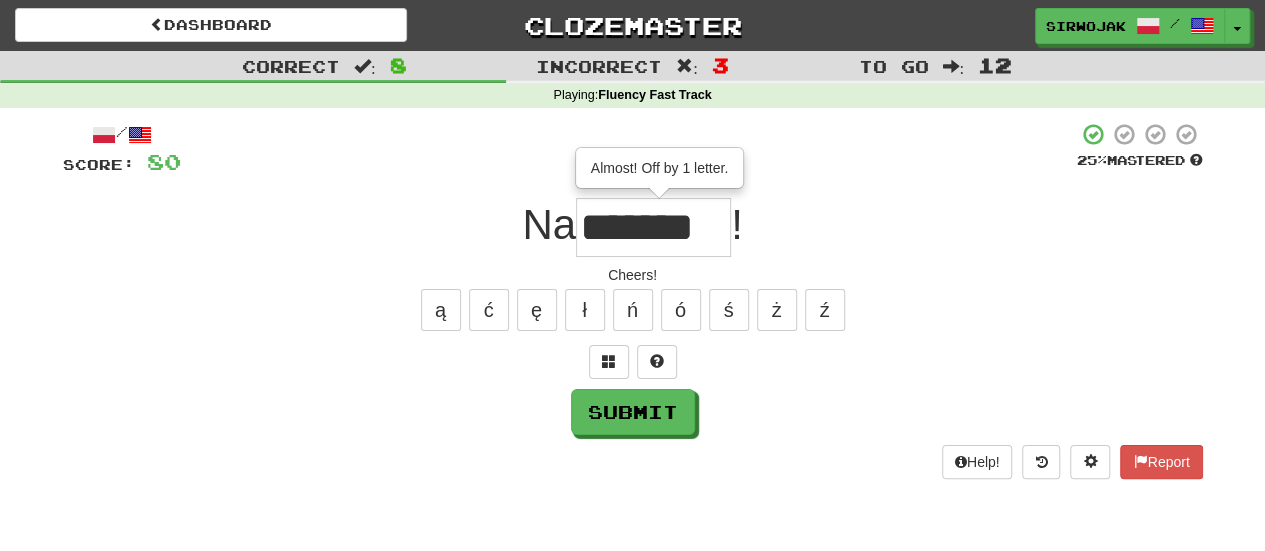 type on "*******" 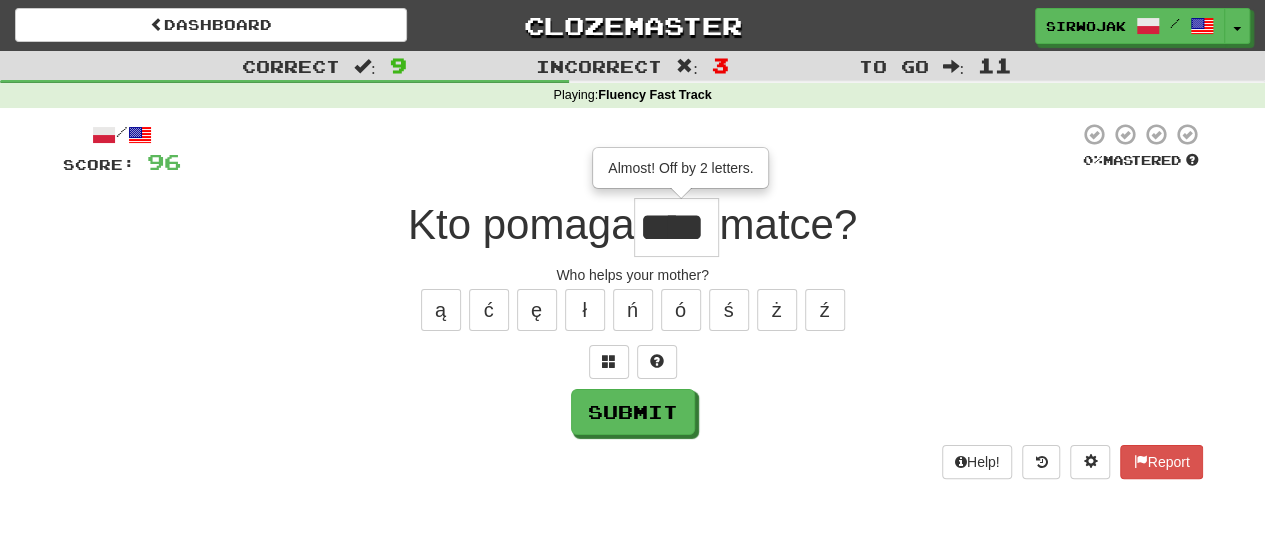 type on "****" 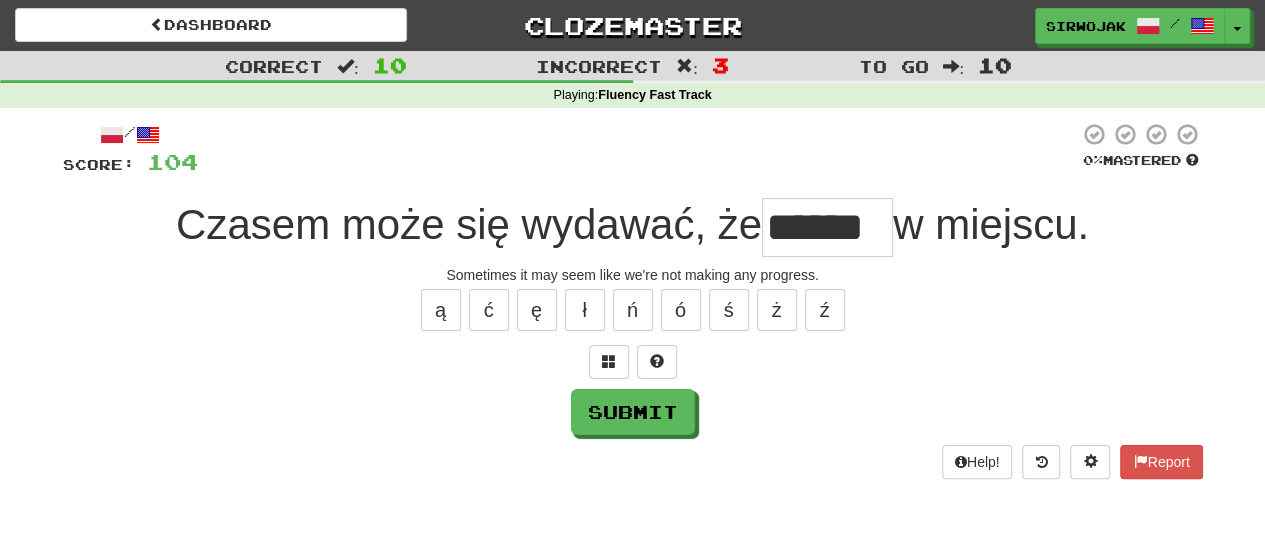 type on "******" 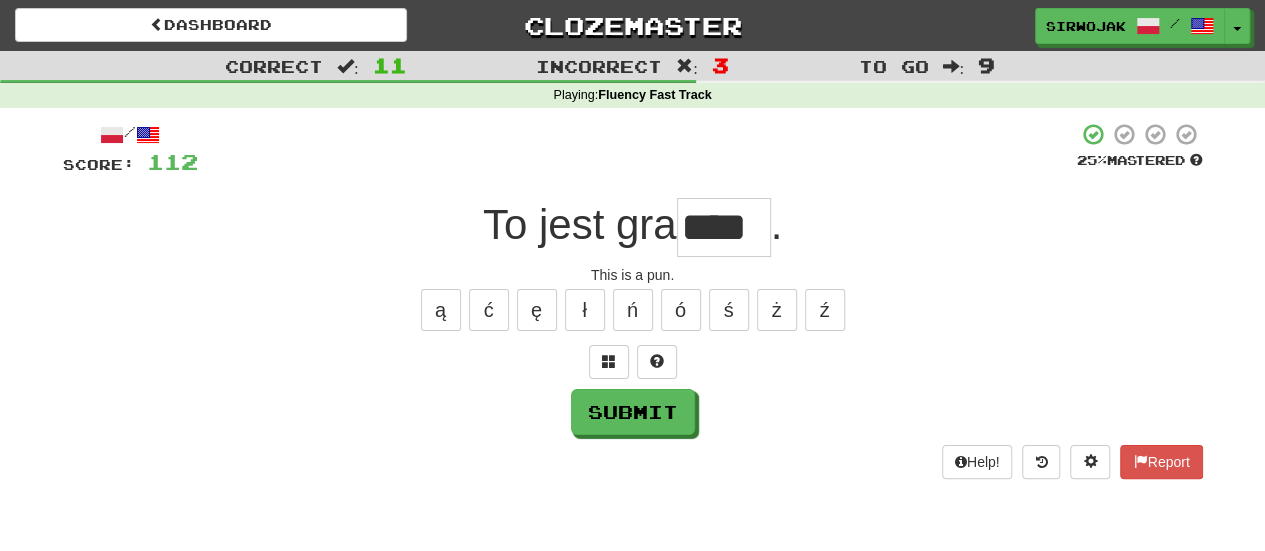 type on "****" 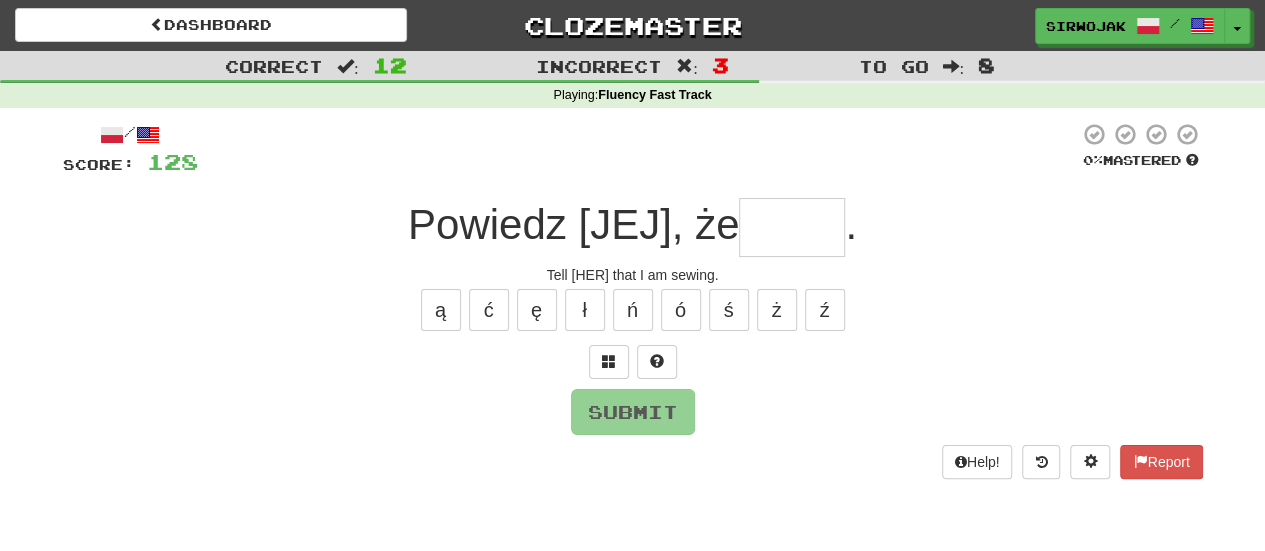 type on "*****" 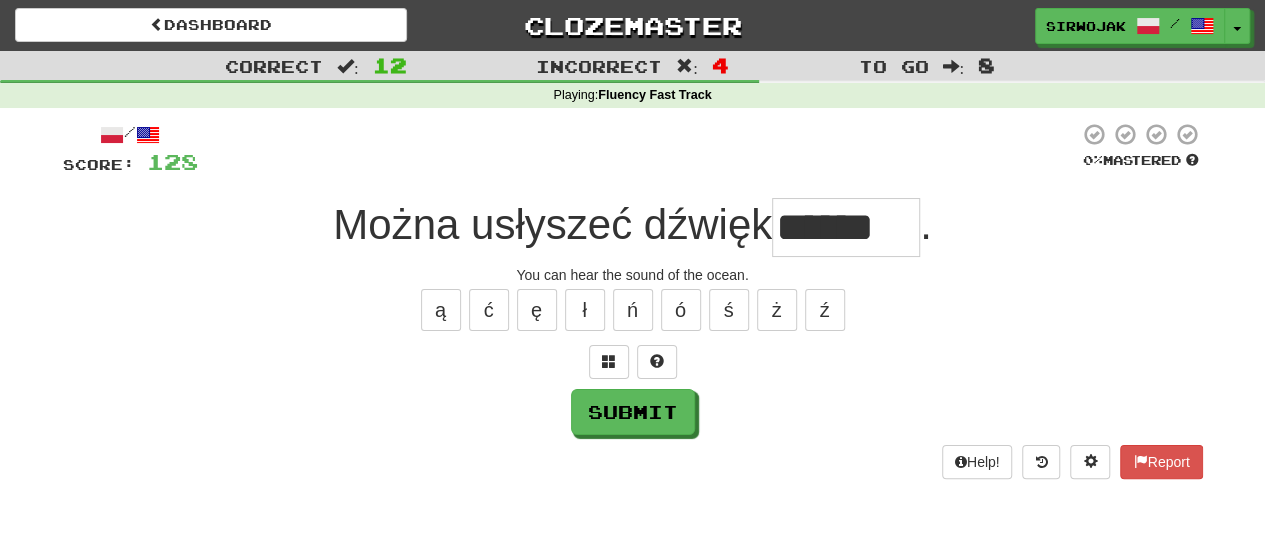 type on "******" 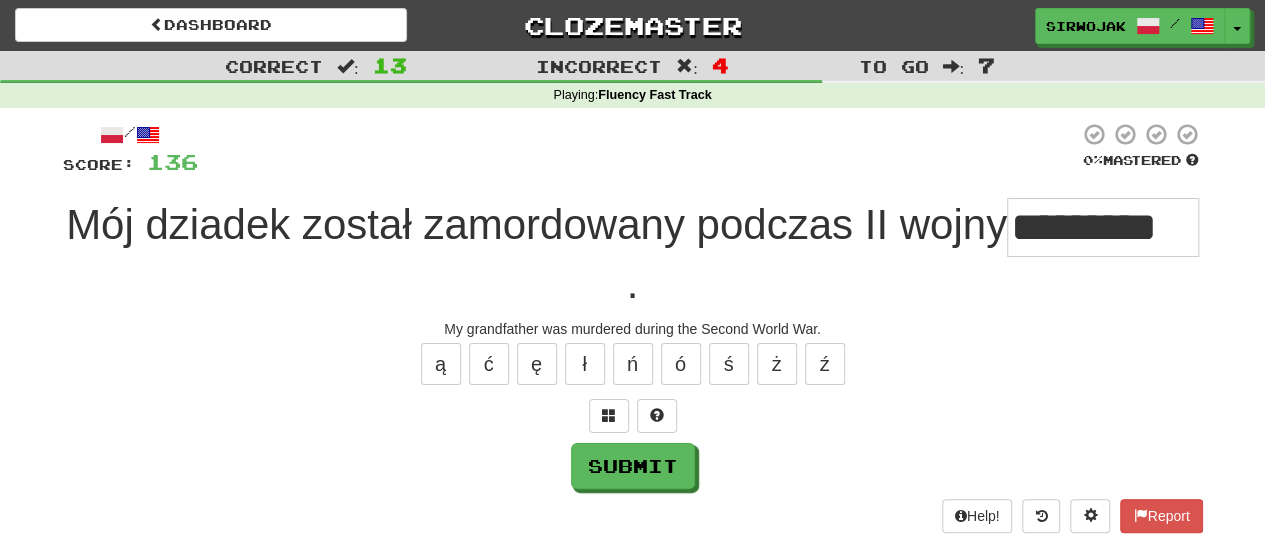 type on "*********" 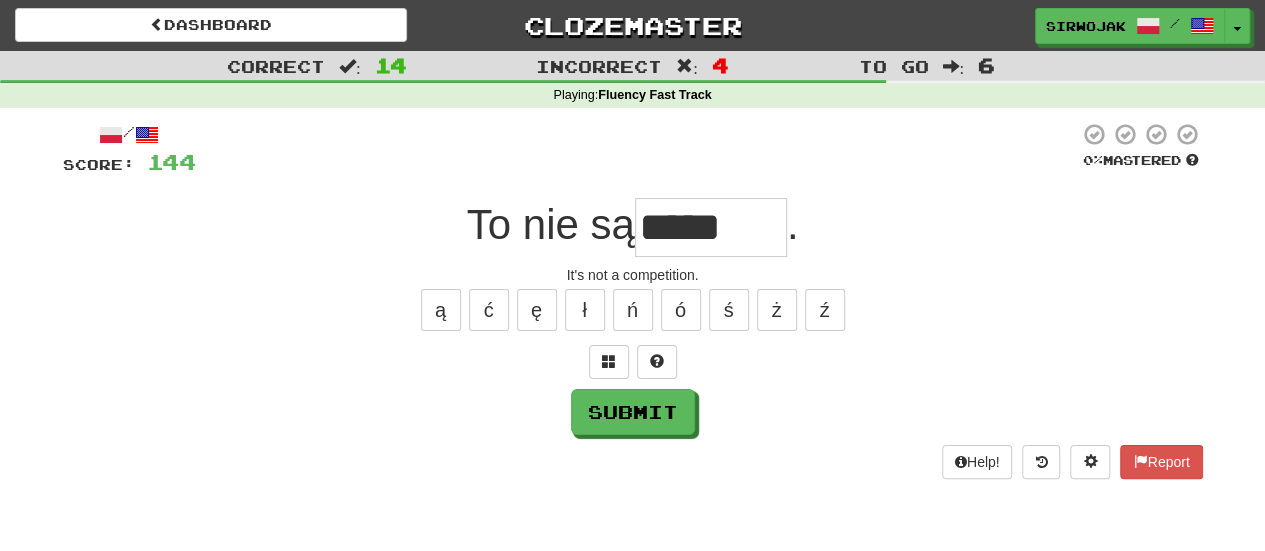 type on "******" 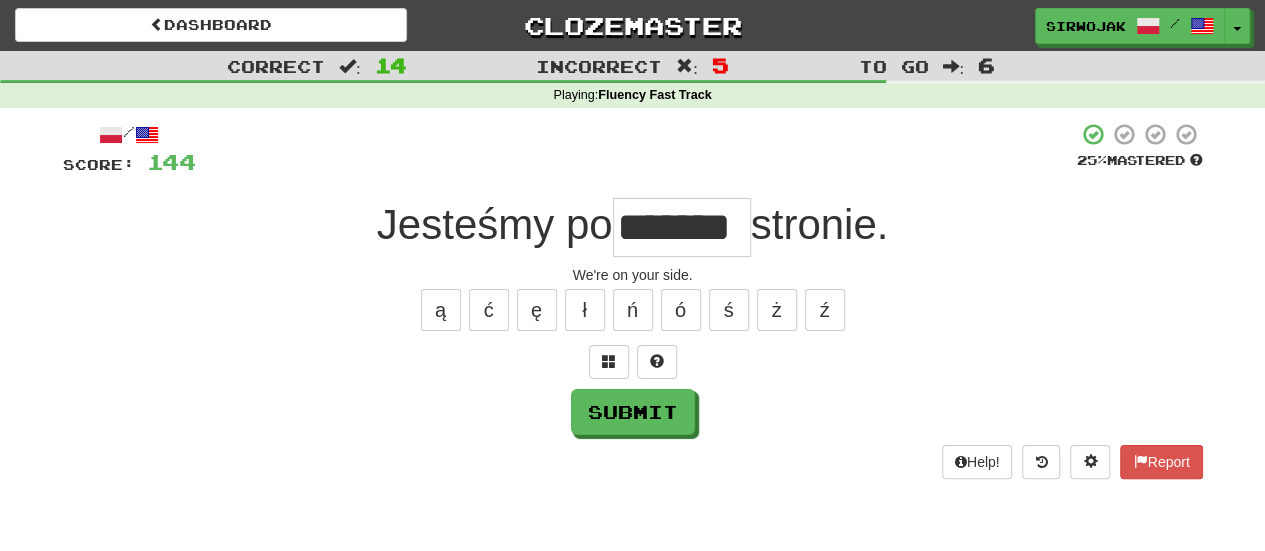 scroll, scrollTop: 0, scrollLeft: 14, axis: horizontal 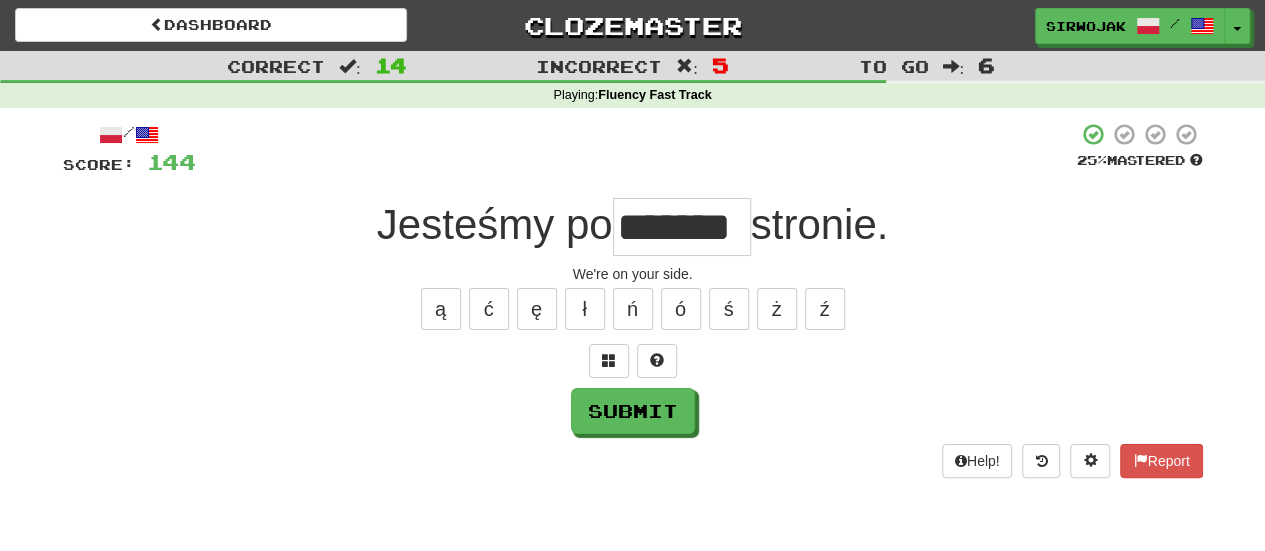 type on "******" 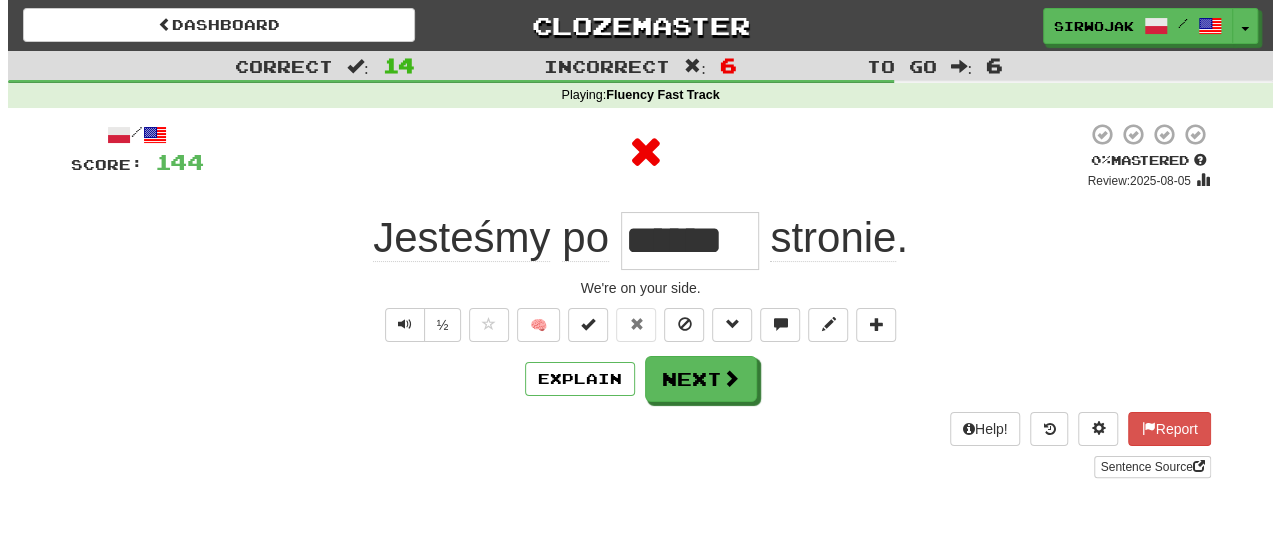 scroll, scrollTop: 0, scrollLeft: 0, axis: both 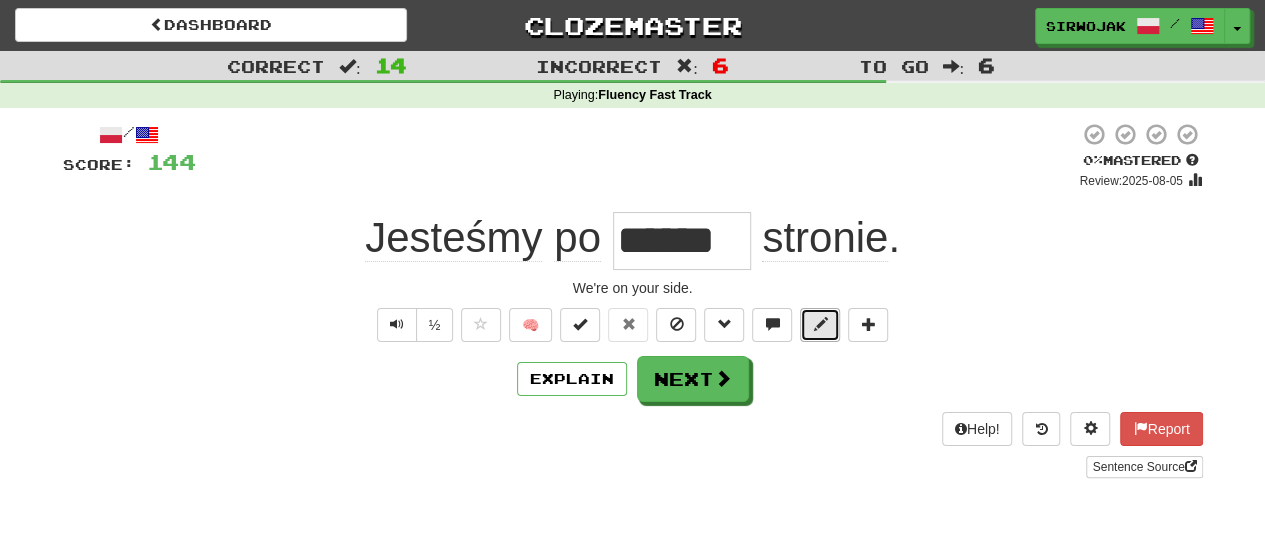 click at bounding box center [820, 325] 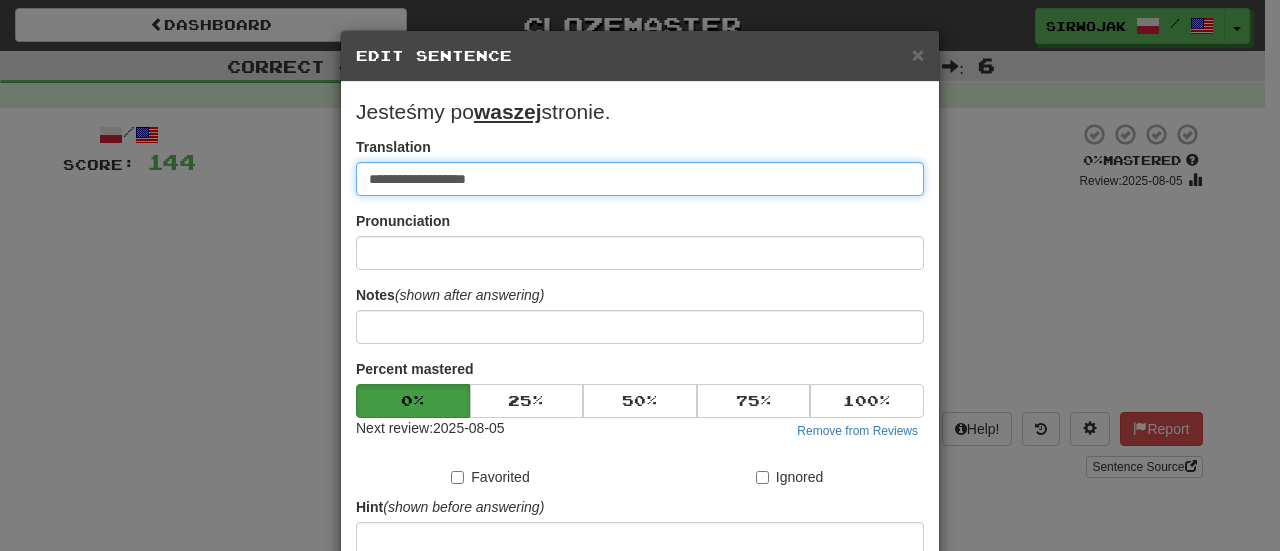 click on "**********" at bounding box center (640, 179) 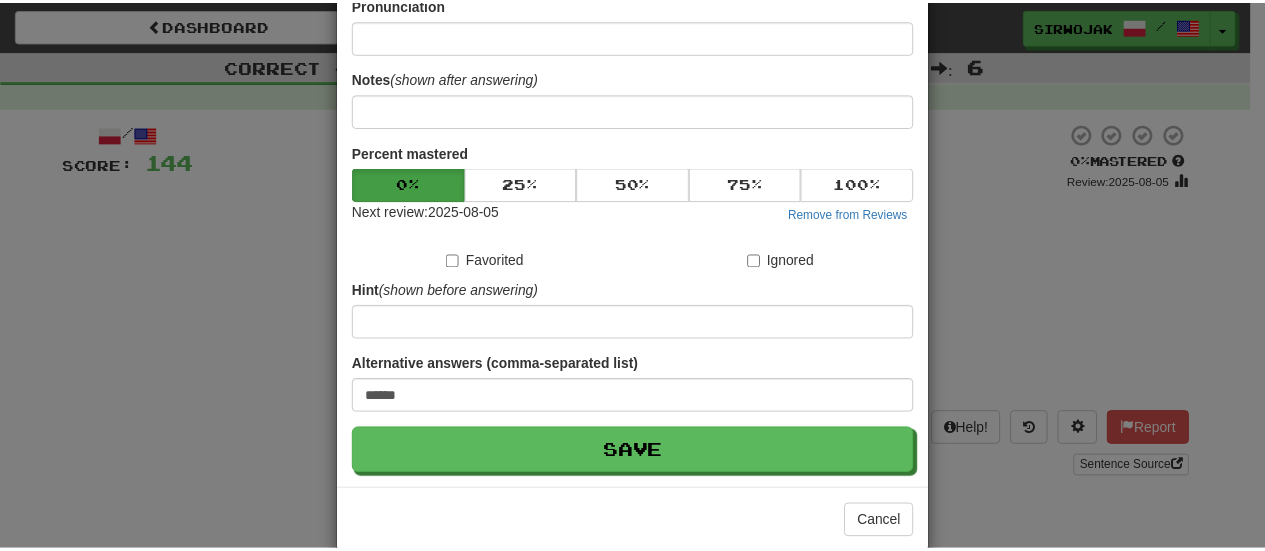 scroll, scrollTop: 246, scrollLeft: 0, axis: vertical 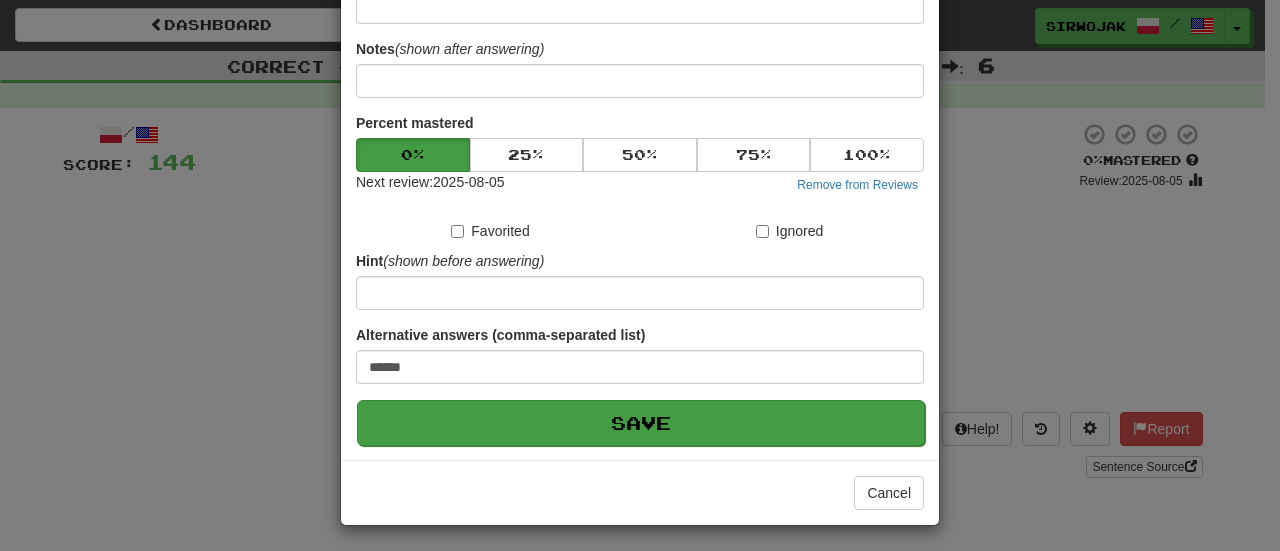 type on "**********" 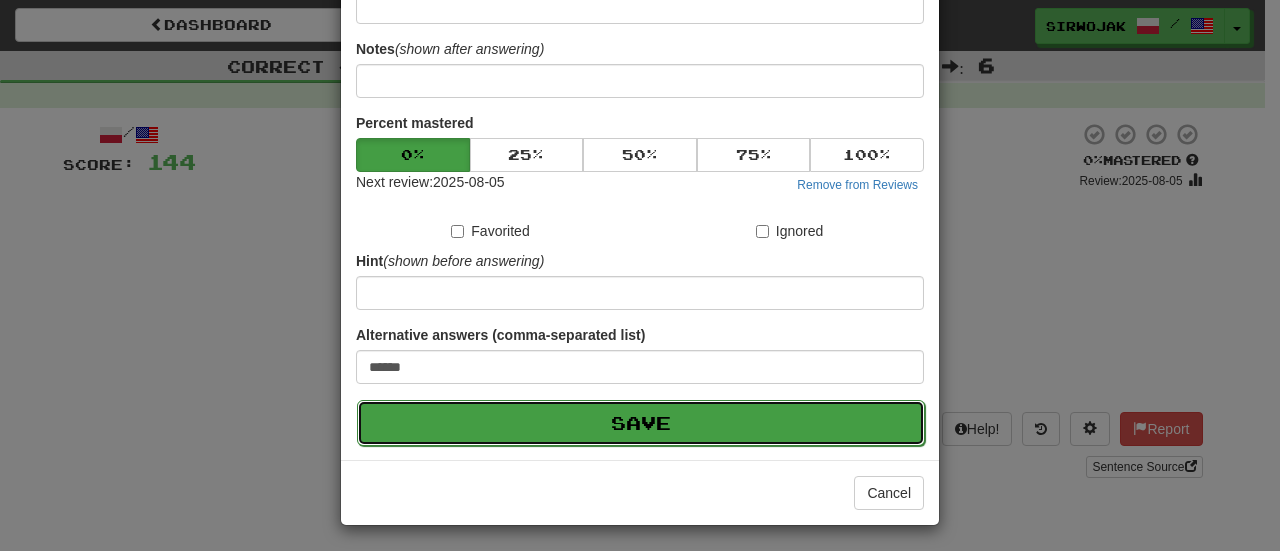 click on "Save" at bounding box center [641, 423] 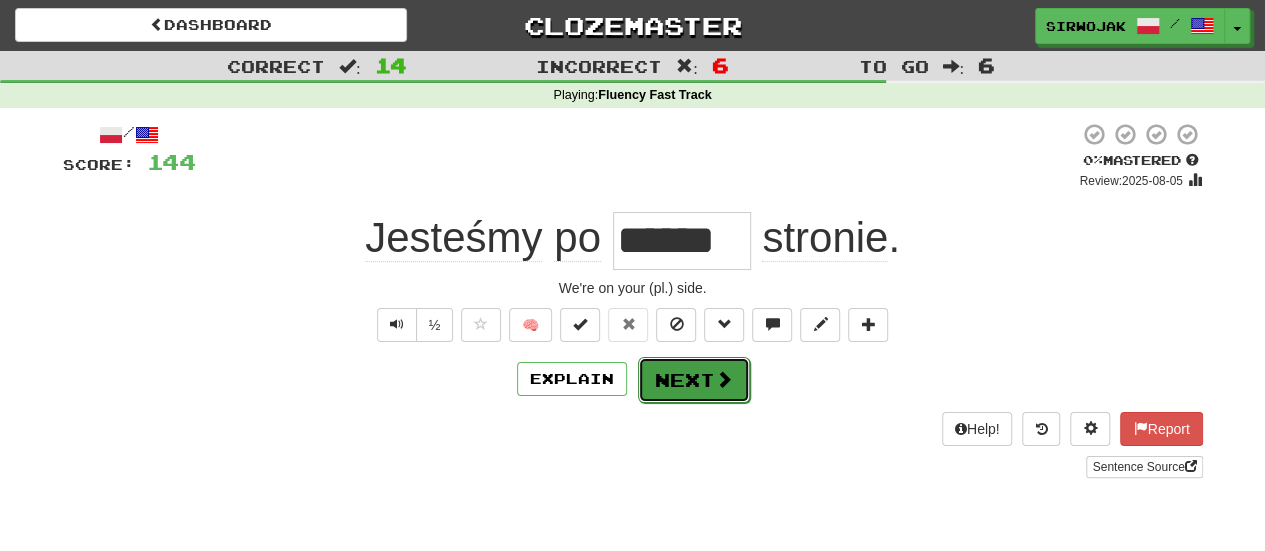 click on "Next" at bounding box center [694, 380] 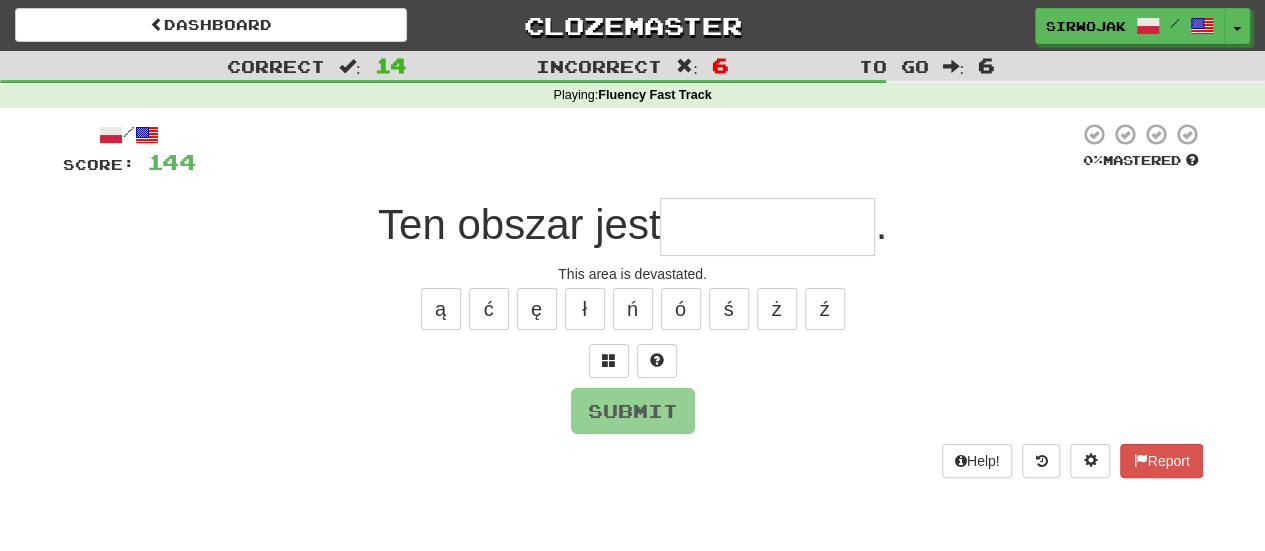 type on "*" 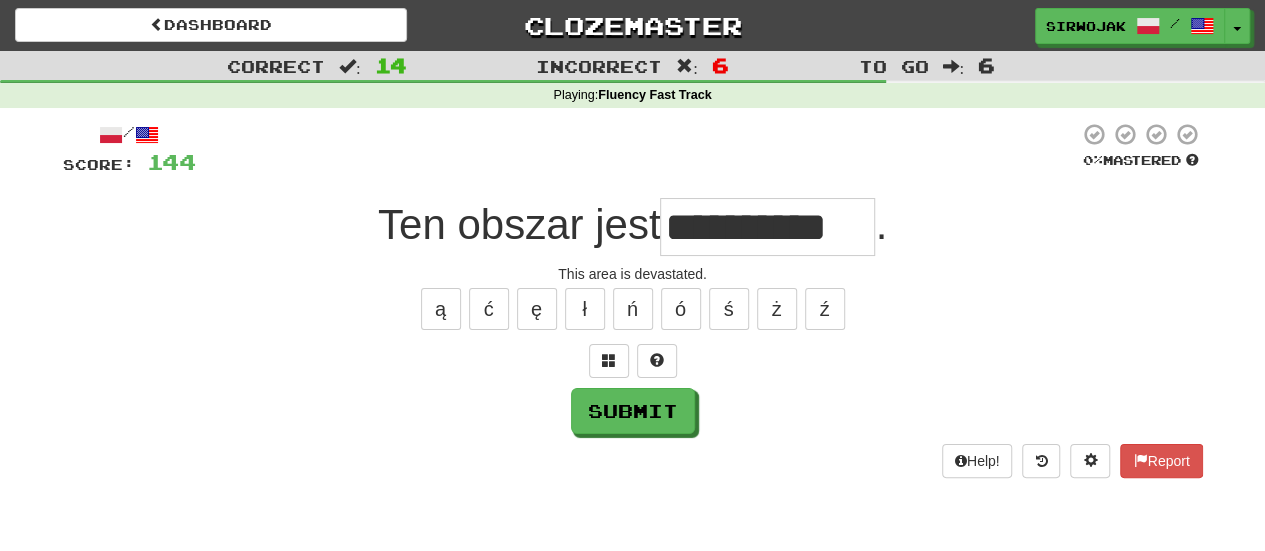 type on "**********" 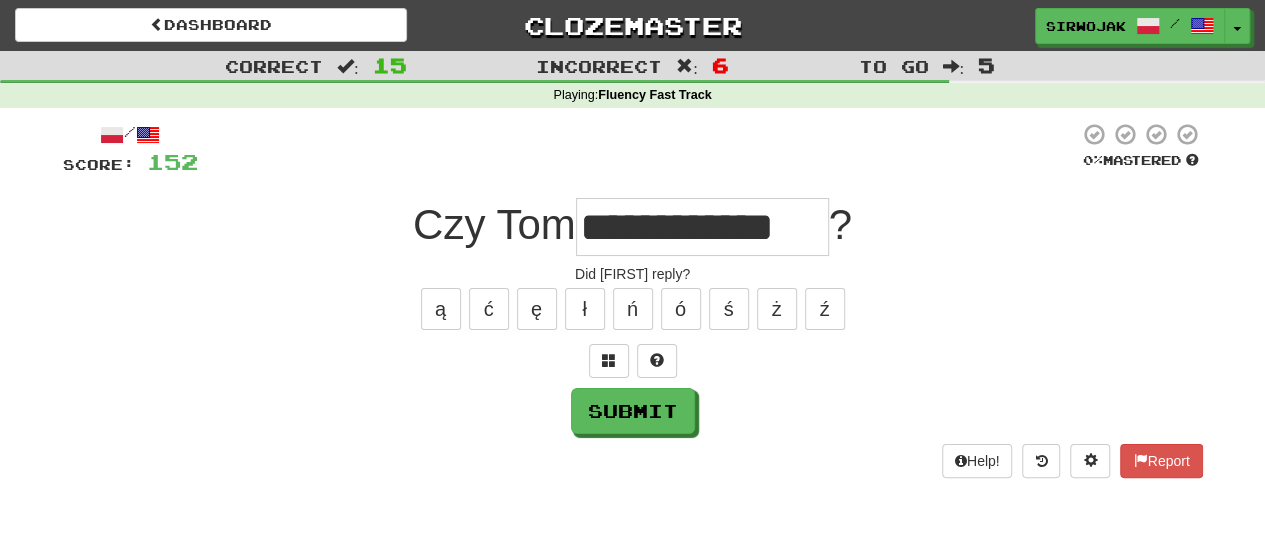 type on "**********" 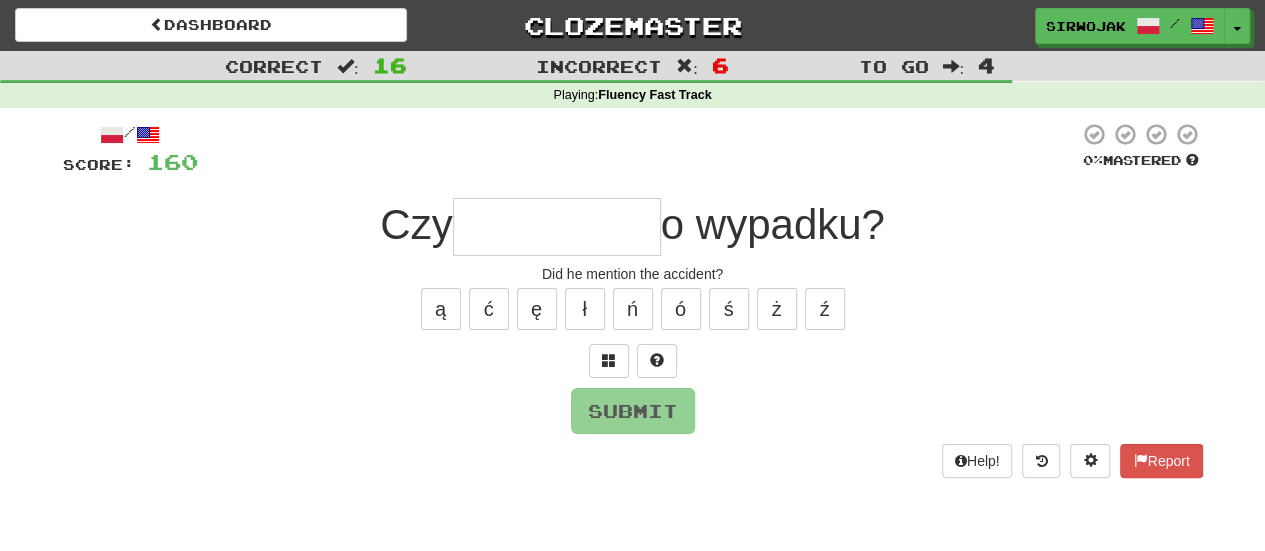 type on "*" 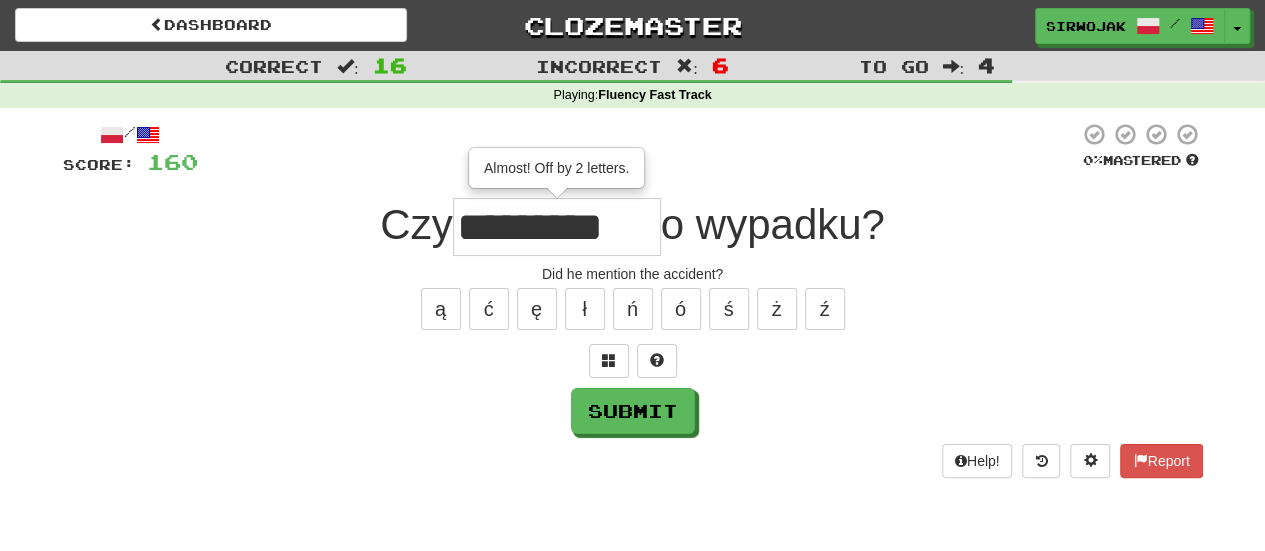 type on "*********" 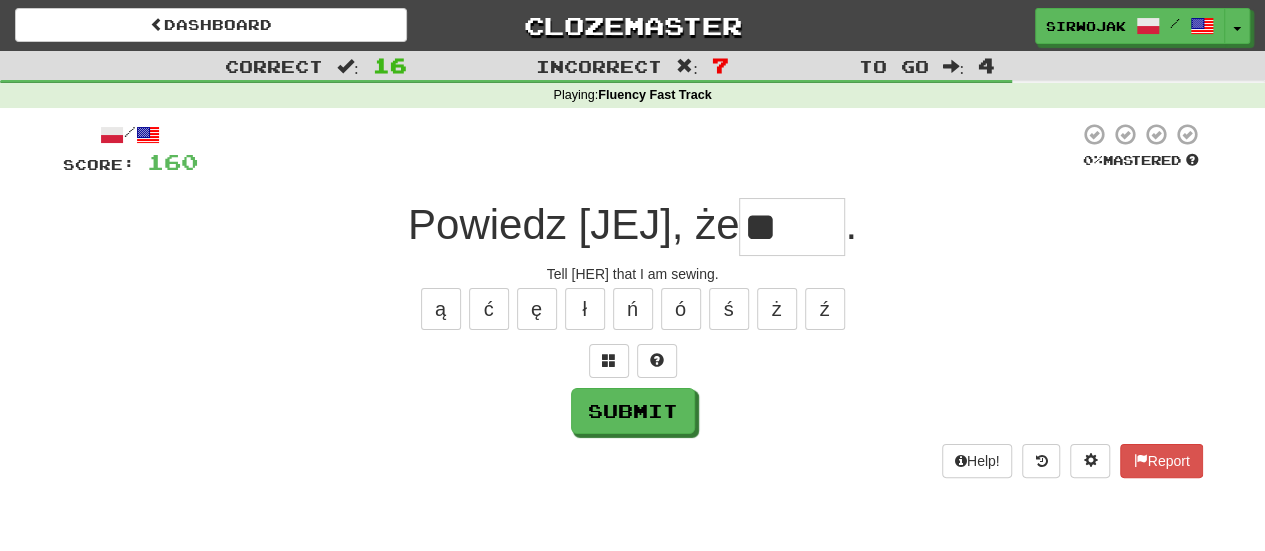 type on "*" 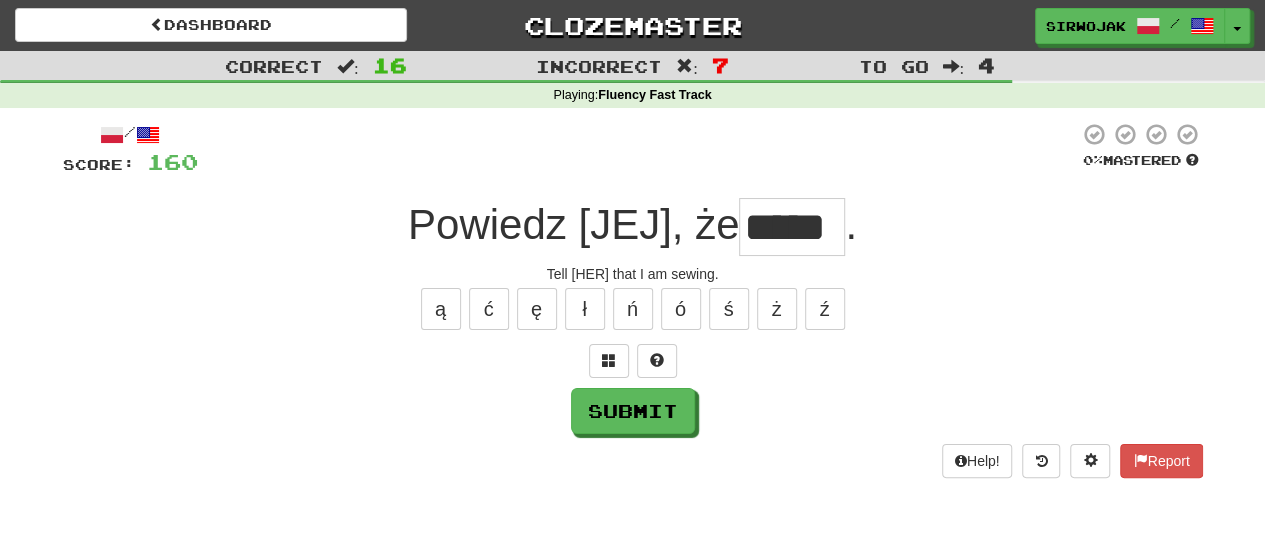type on "*****" 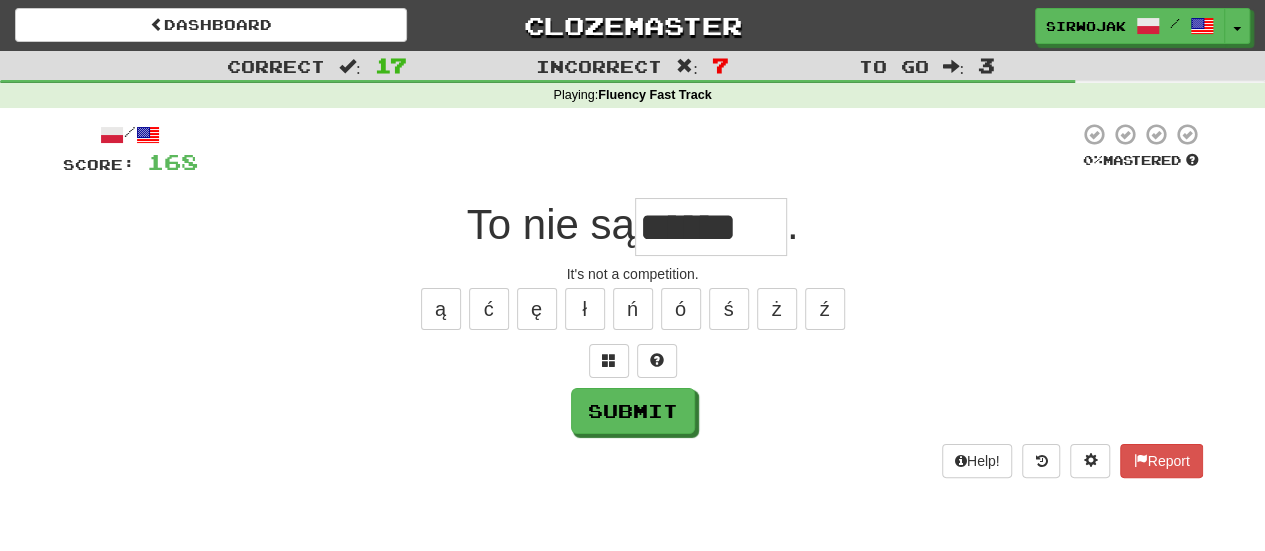 type on "******" 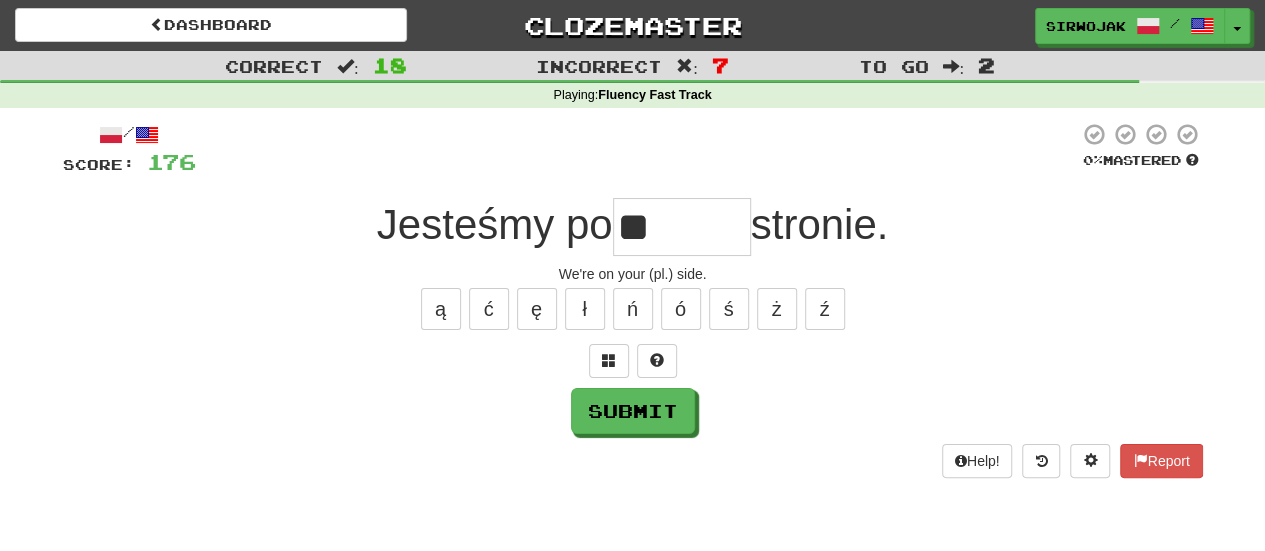 type on "*" 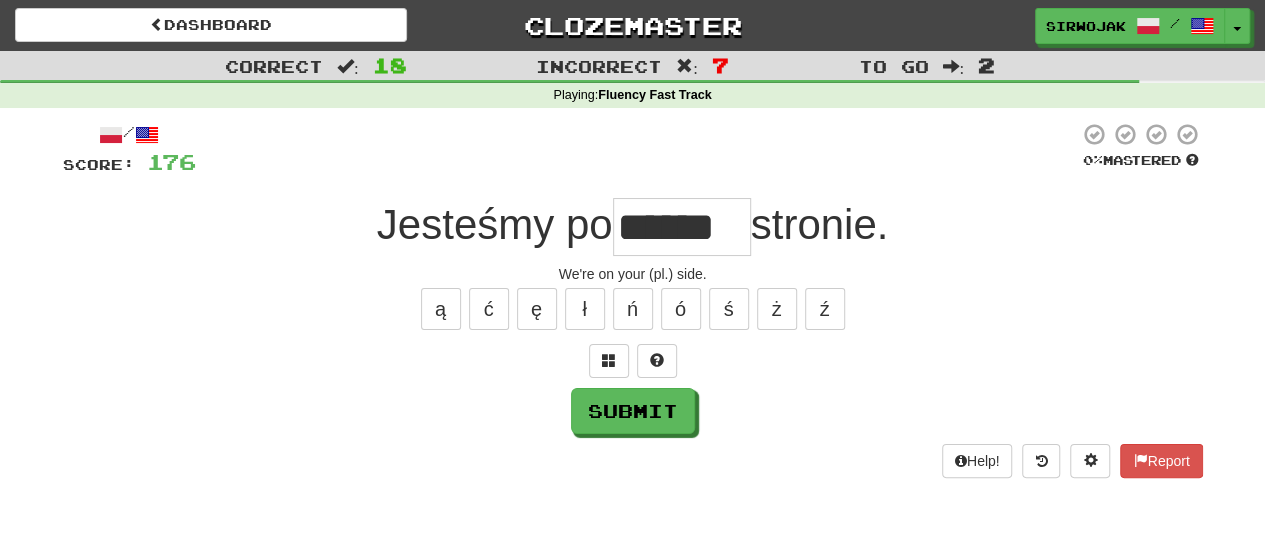 type on "******" 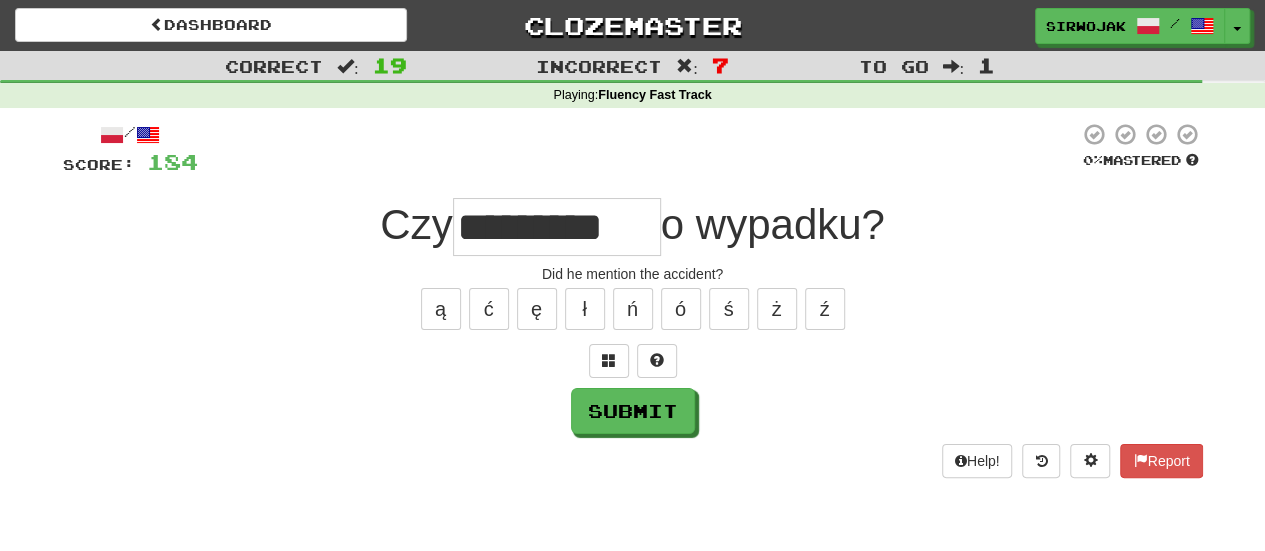 type on "*********" 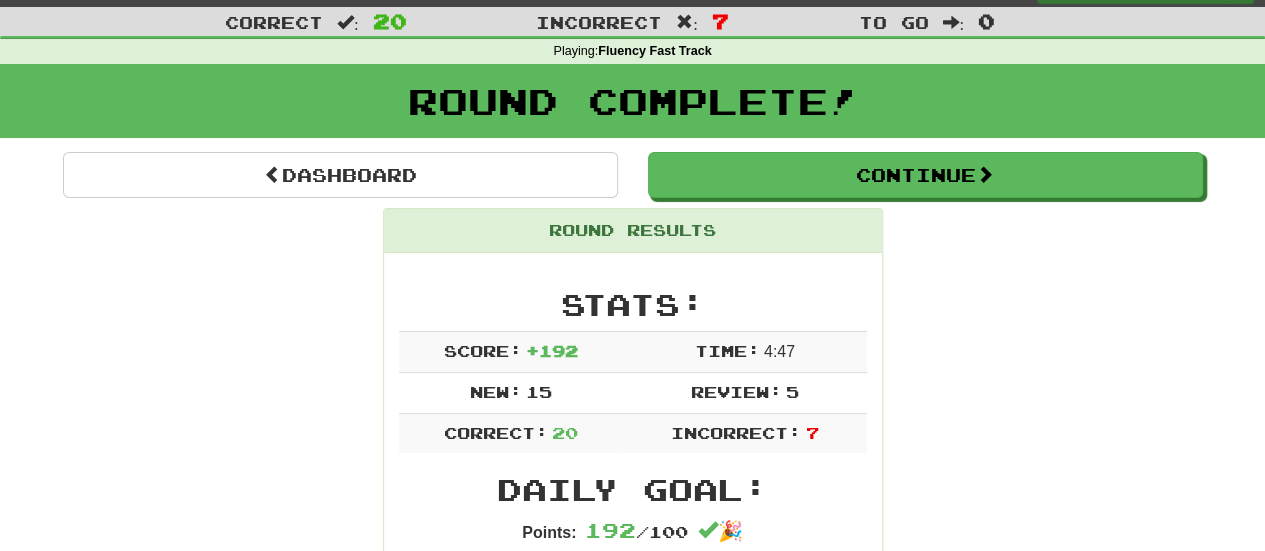 scroll, scrollTop: 0, scrollLeft: 0, axis: both 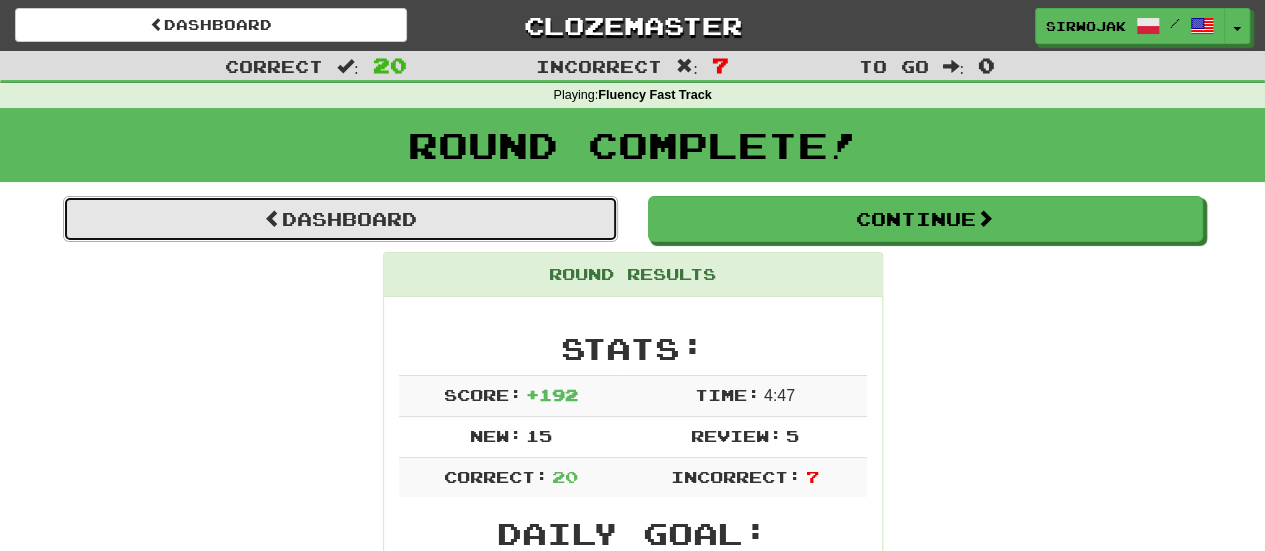 click on "Dashboard" at bounding box center (340, 219) 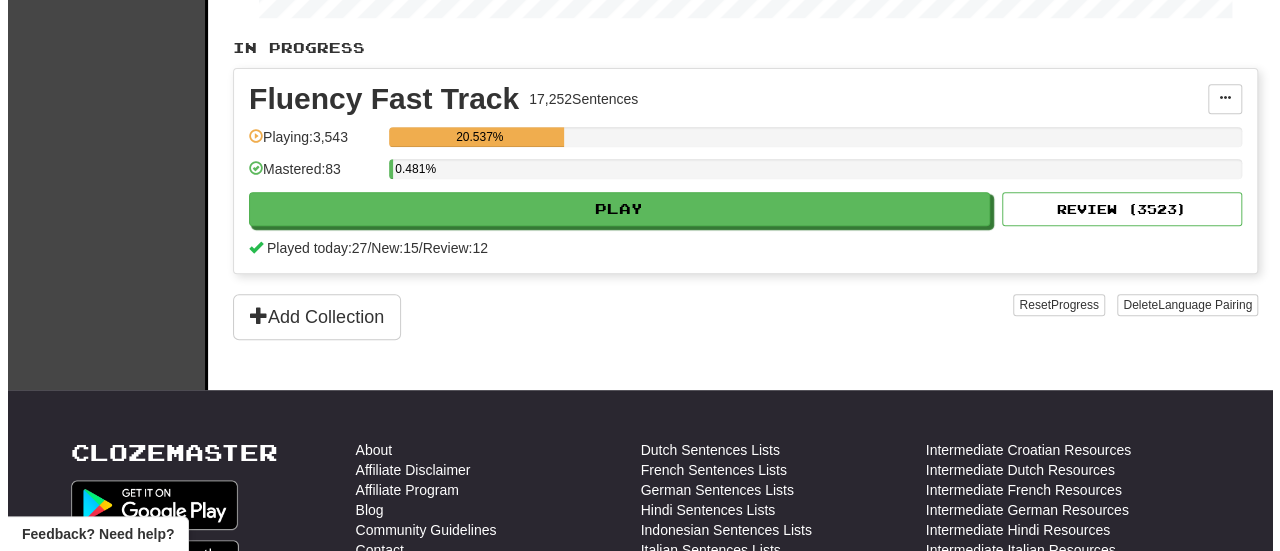 scroll, scrollTop: 0, scrollLeft: 0, axis: both 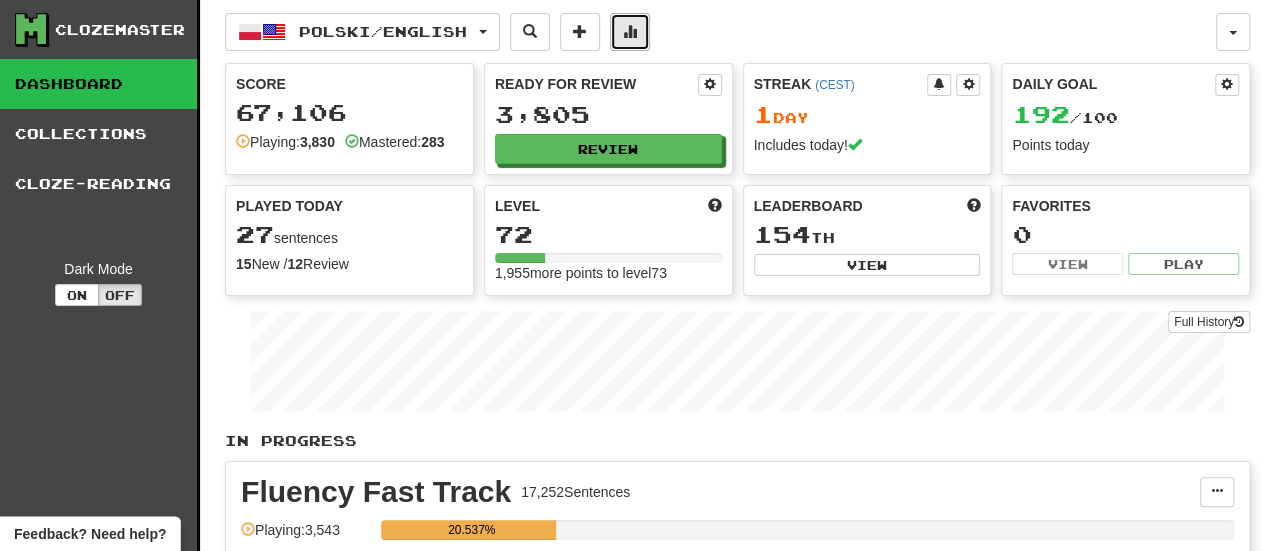 click at bounding box center [630, 31] 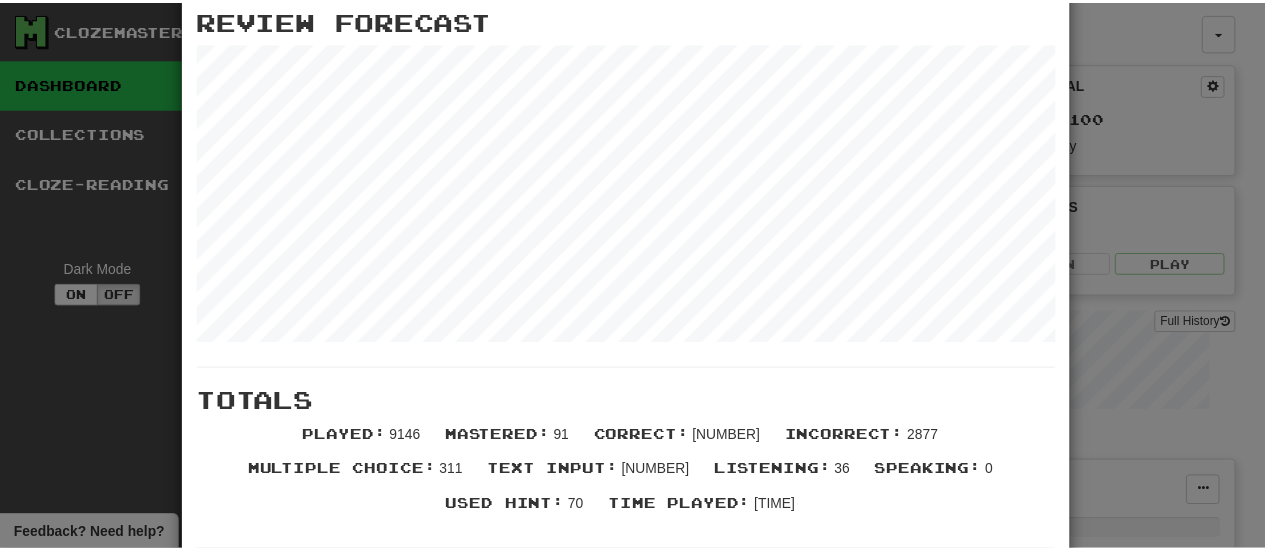 scroll, scrollTop: 0, scrollLeft: 0, axis: both 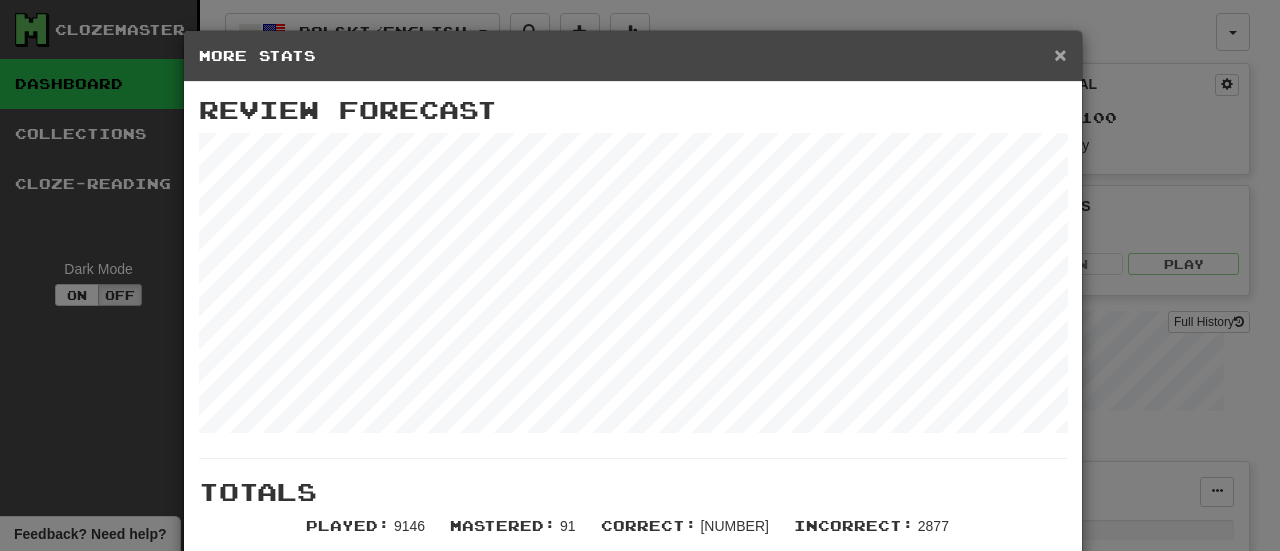 click on "× More Stats" at bounding box center (633, 56) 